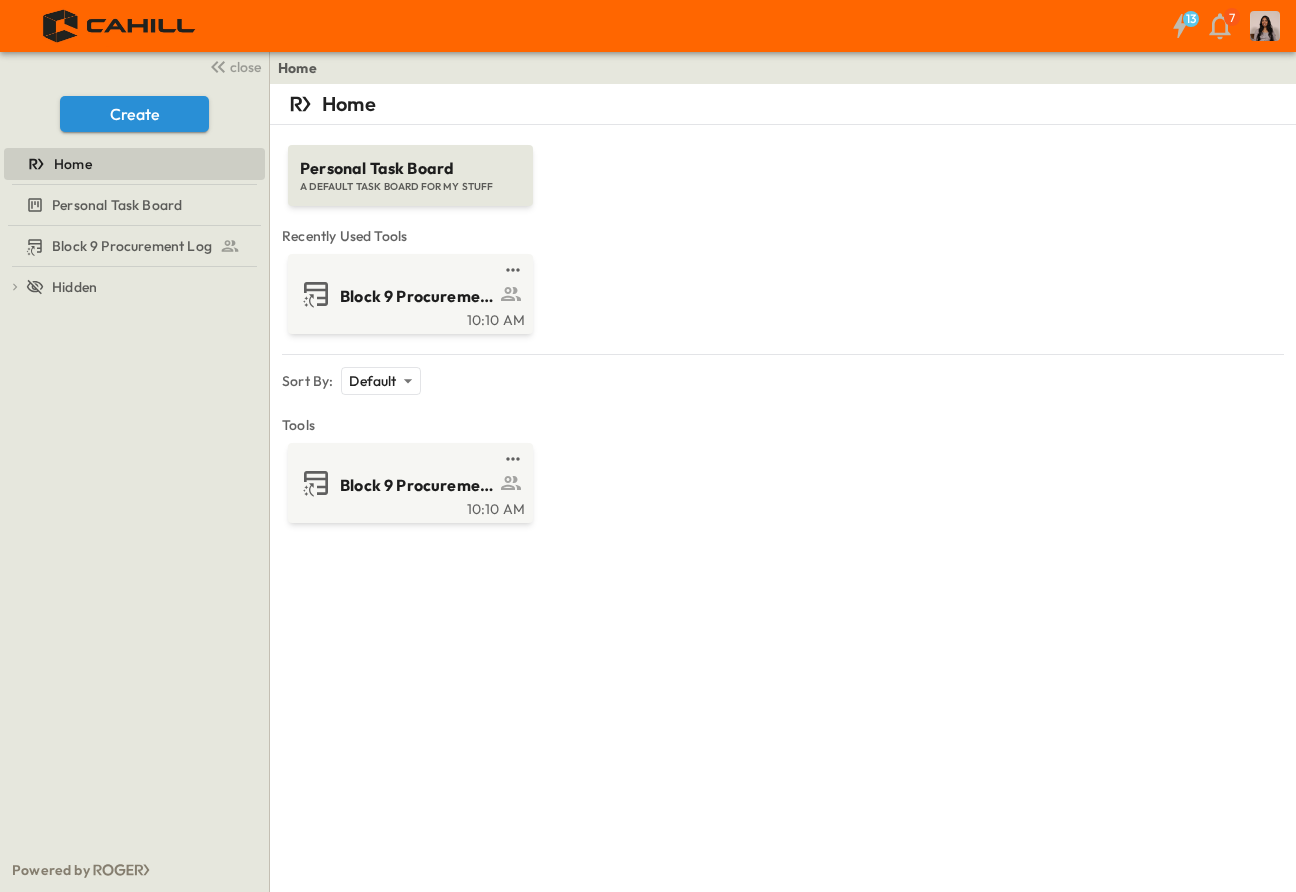 scroll, scrollTop: 0, scrollLeft: 0, axis: both 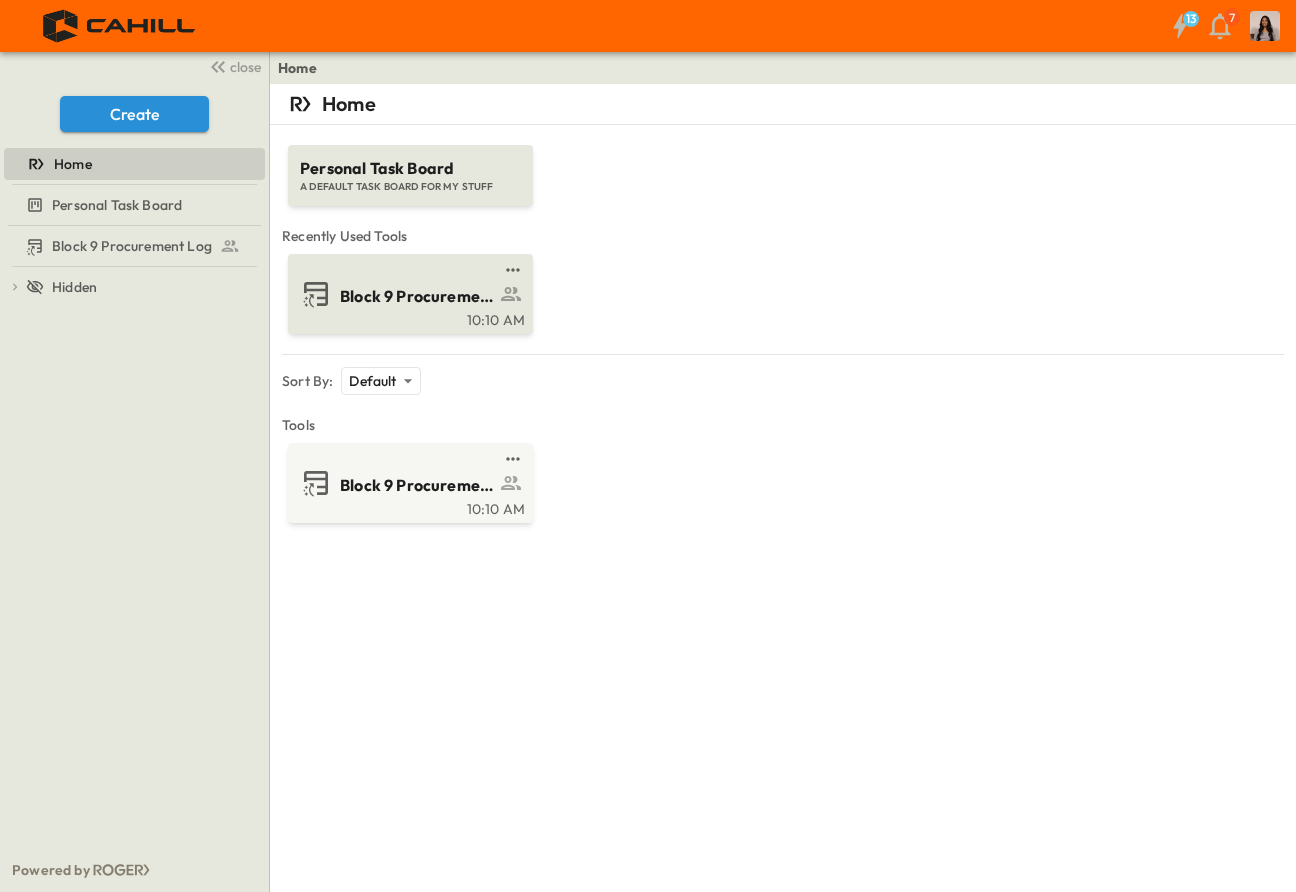 drag, startPoint x: 0, startPoint y: 0, endPoint x: 459, endPoint y: 299, distance: 547.7974 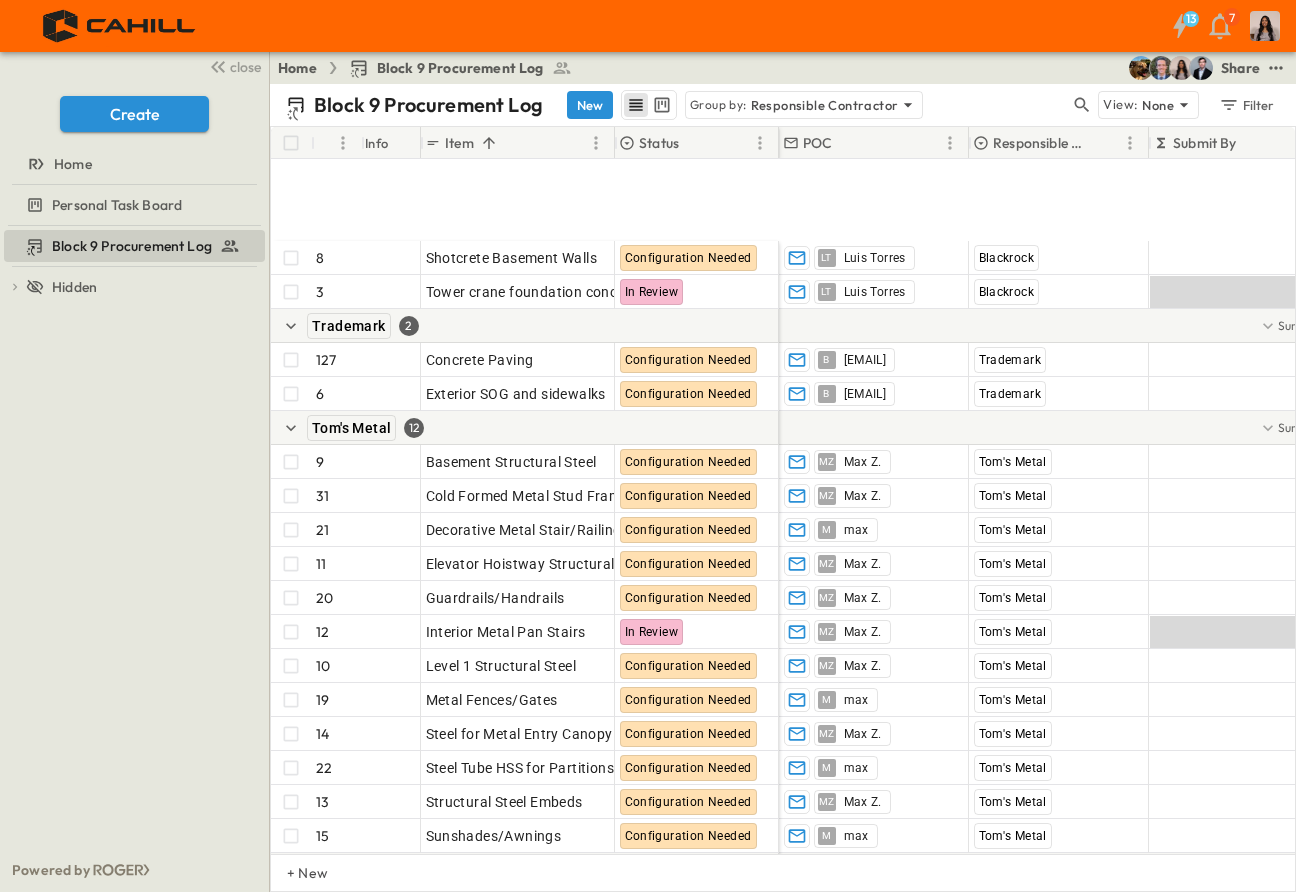 scroll, scrollTop: 900, scrollLeft: 0, axis: vertical 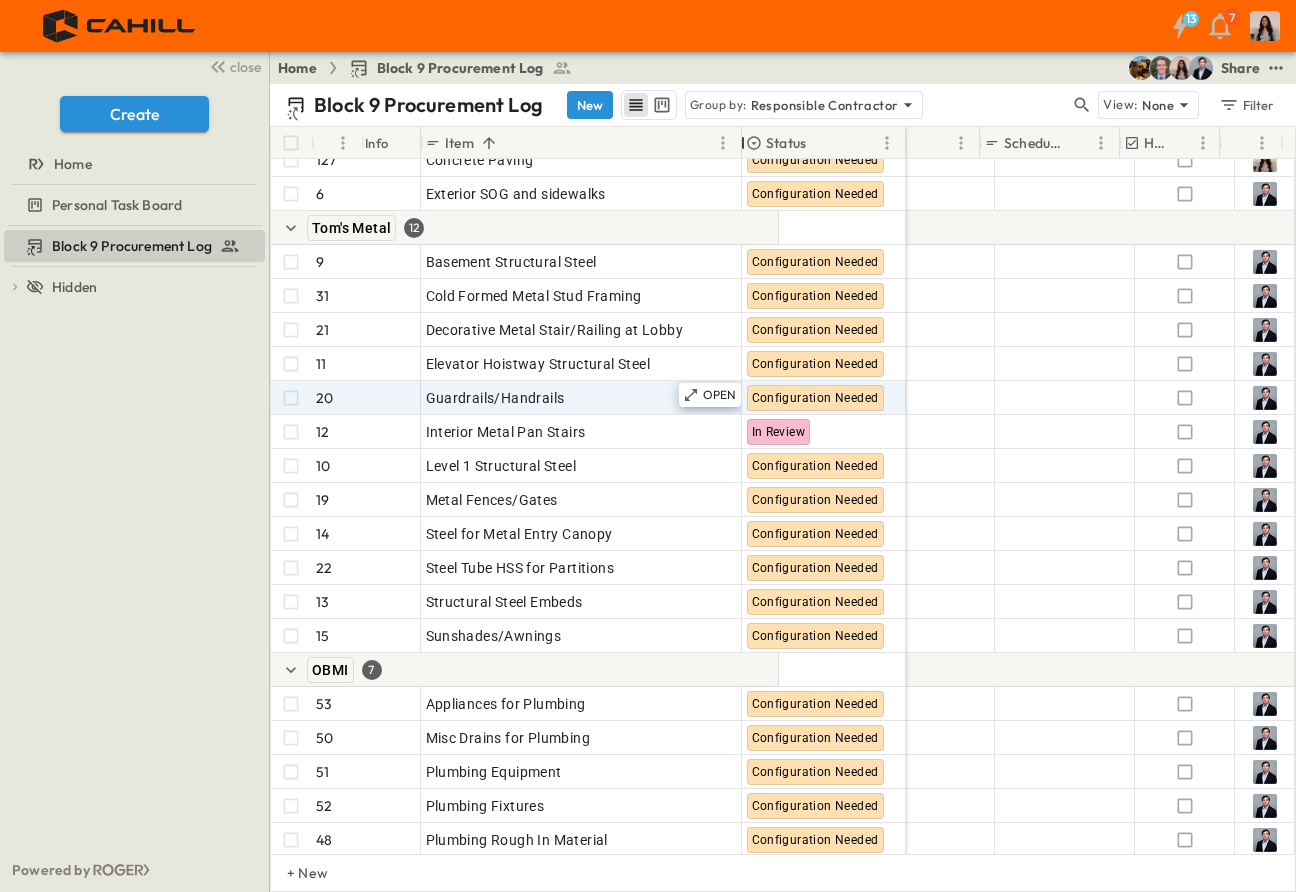 drag, startPoint x: 616, startPoint y: 139, endPoint x: 625, endPoint y: 414, distance: 275.14725 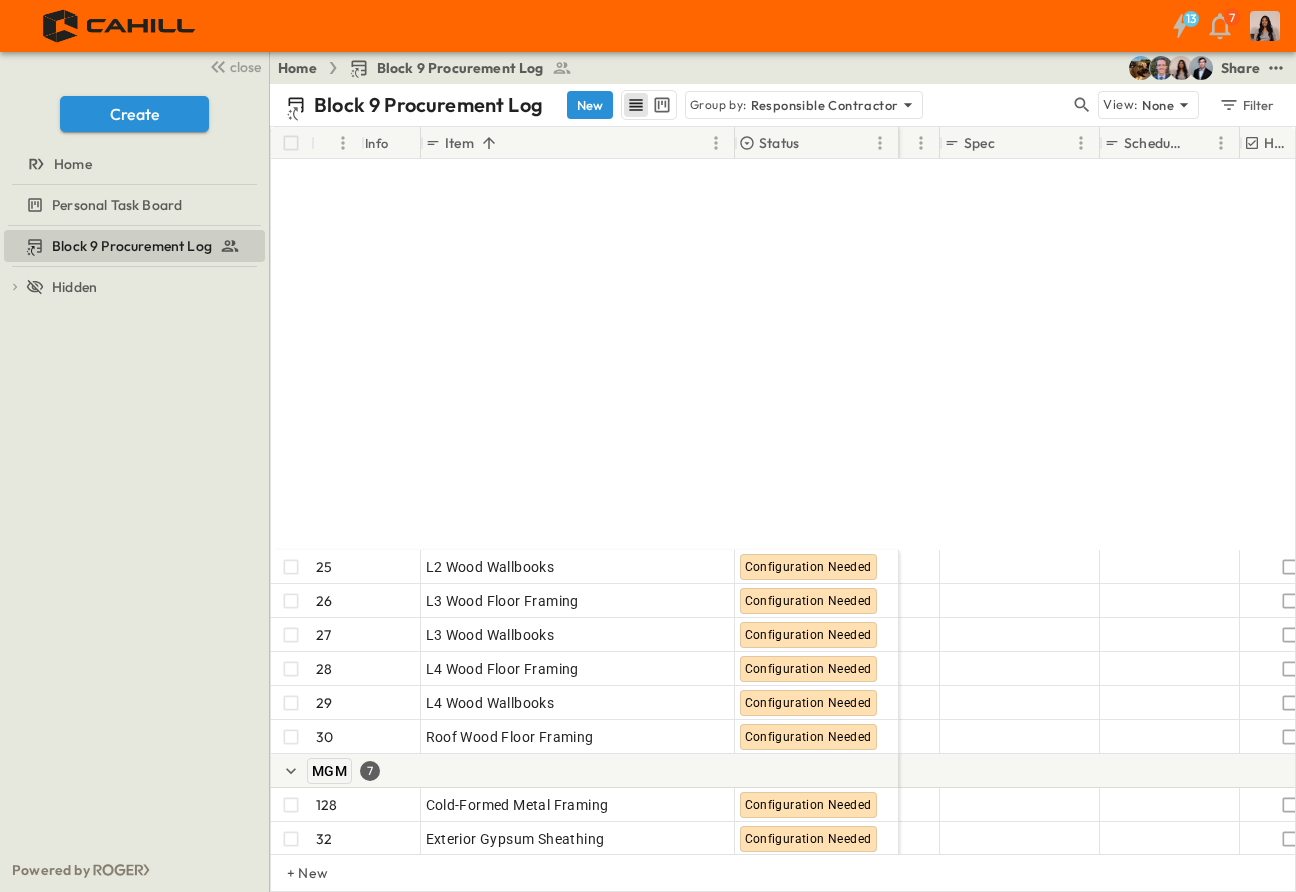 scroll, scrollTop: 2100, scrollLeft: 1786, axis: both 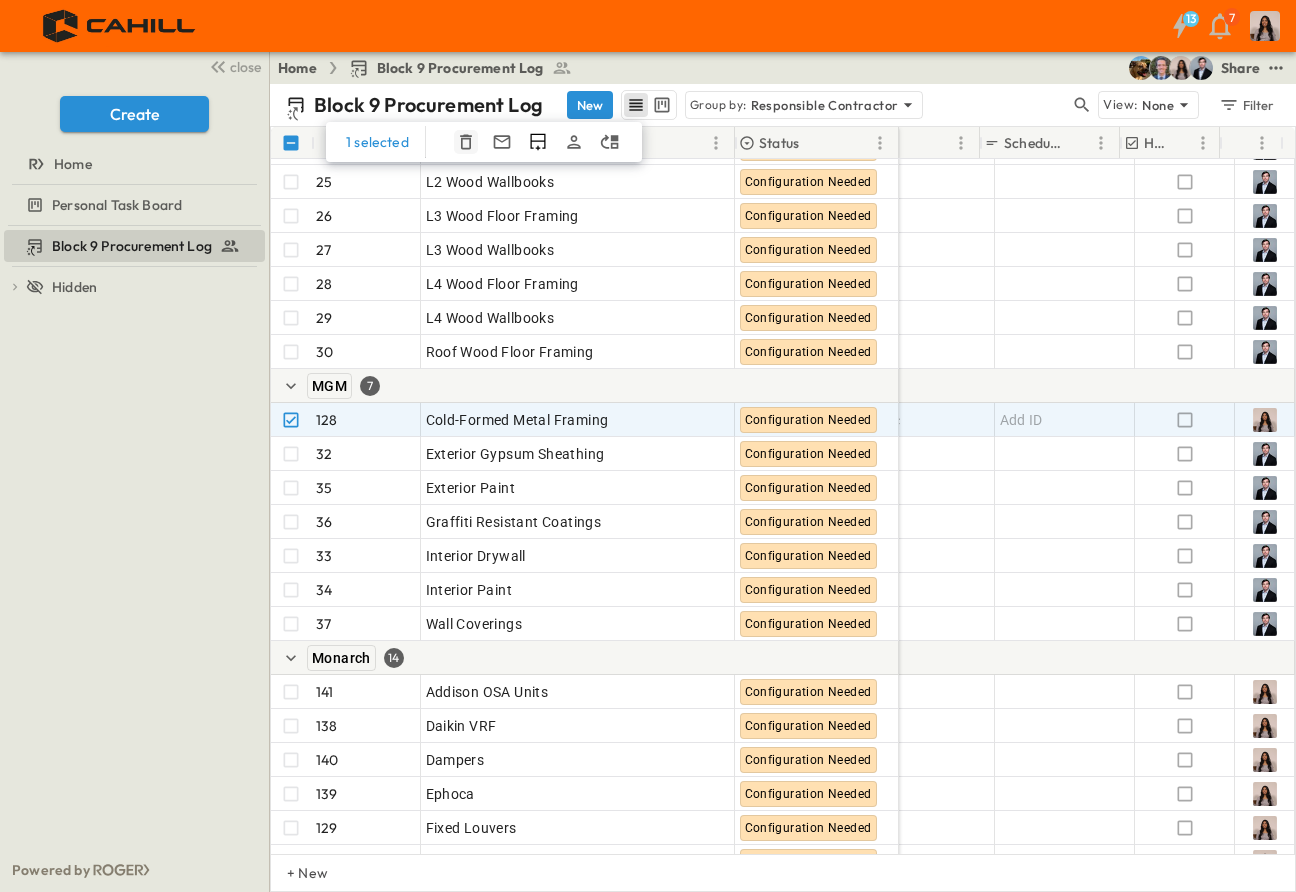 click at bounding box center [466, 142] 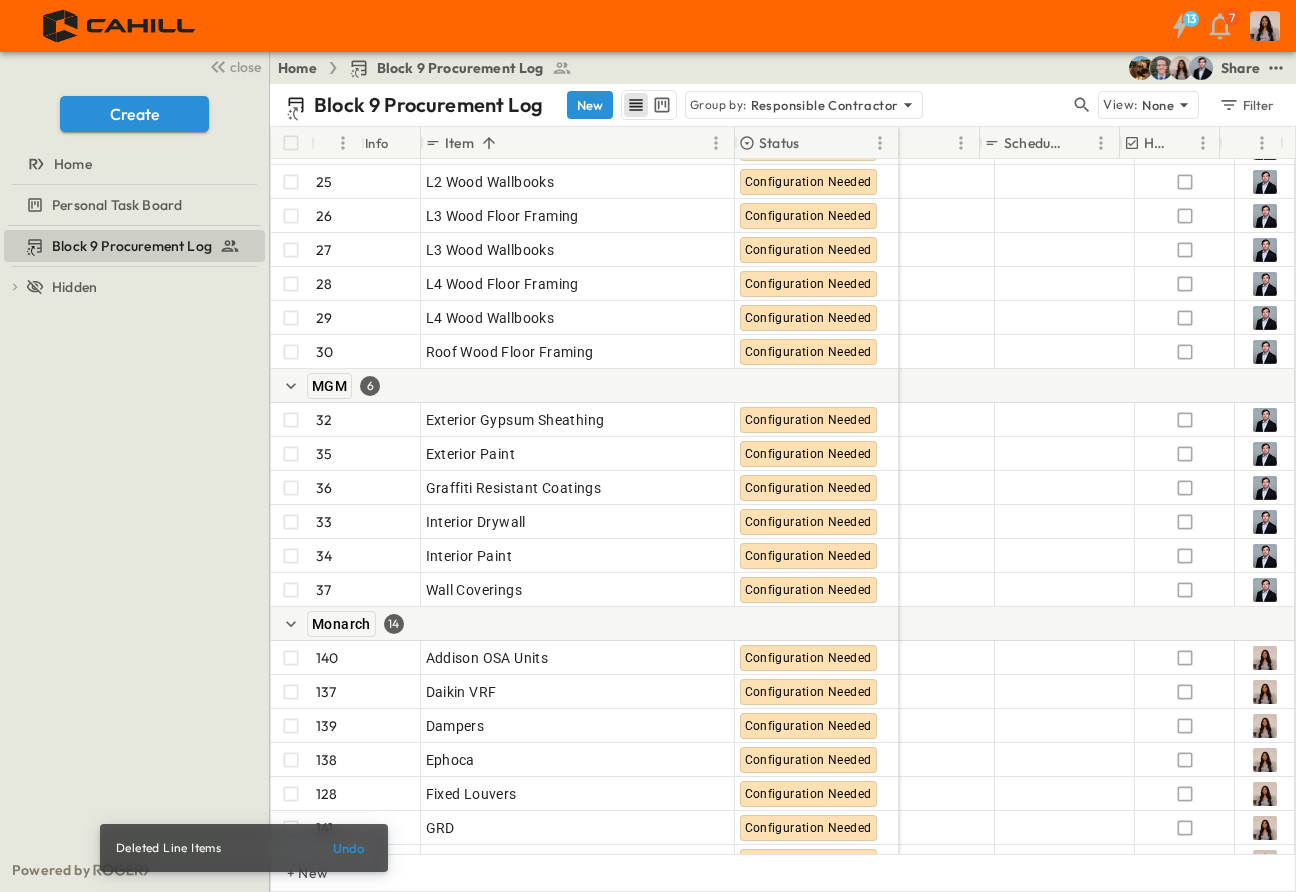 click on "13 7" at bounding box center [646, 26] 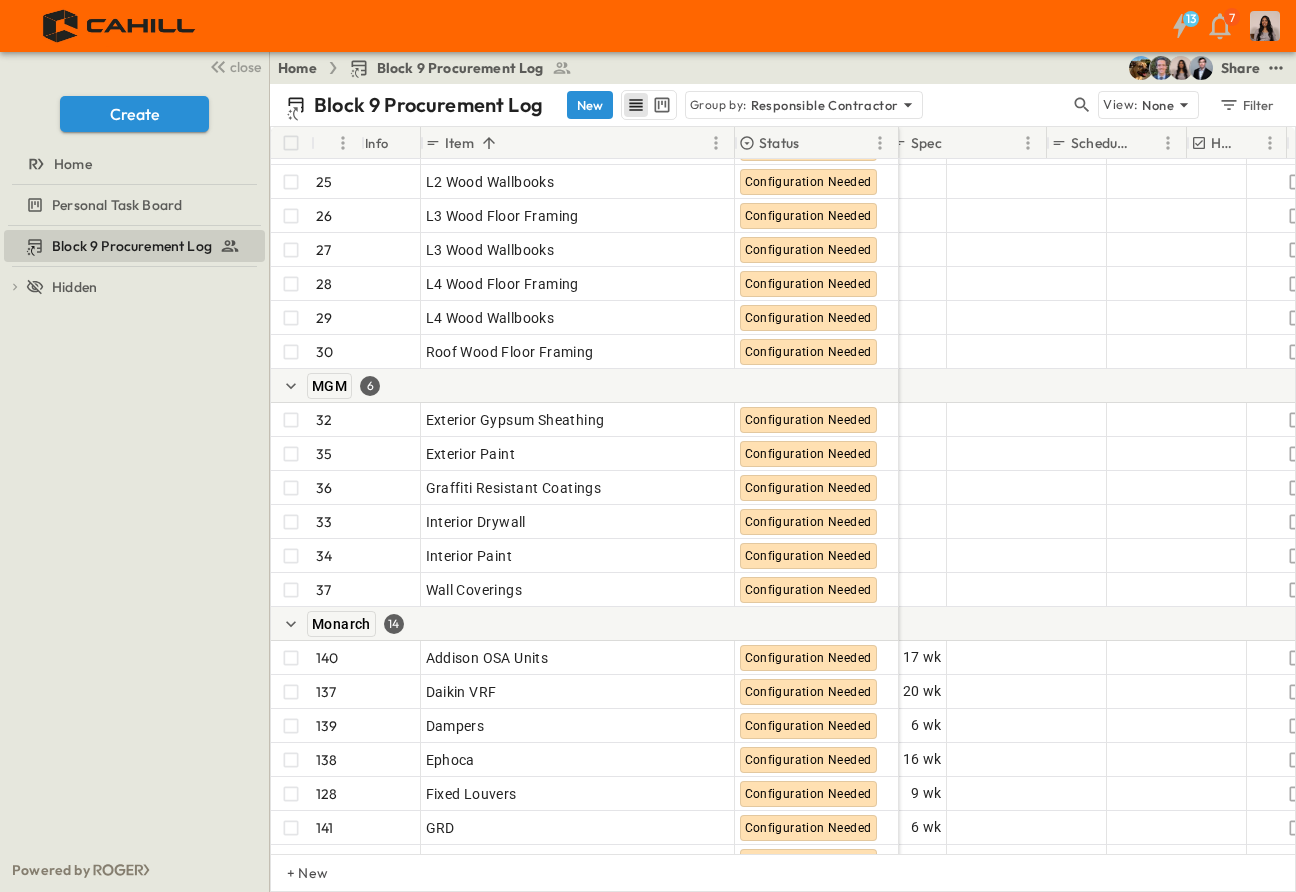 scroll, scrollTop: 2000, scrollLeft: 1652, axis: both 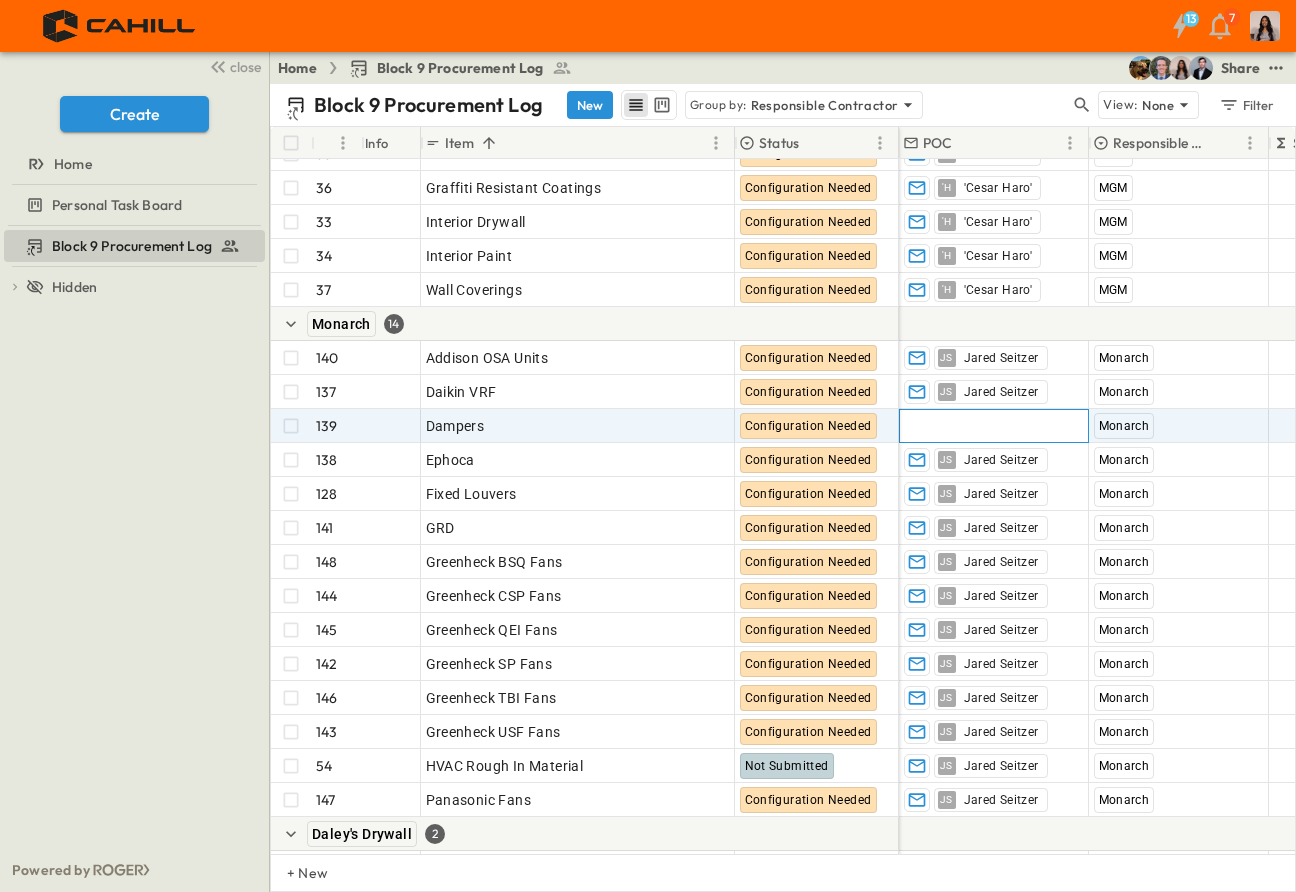 click on "Add Contact" at bounding box center [994, 426] 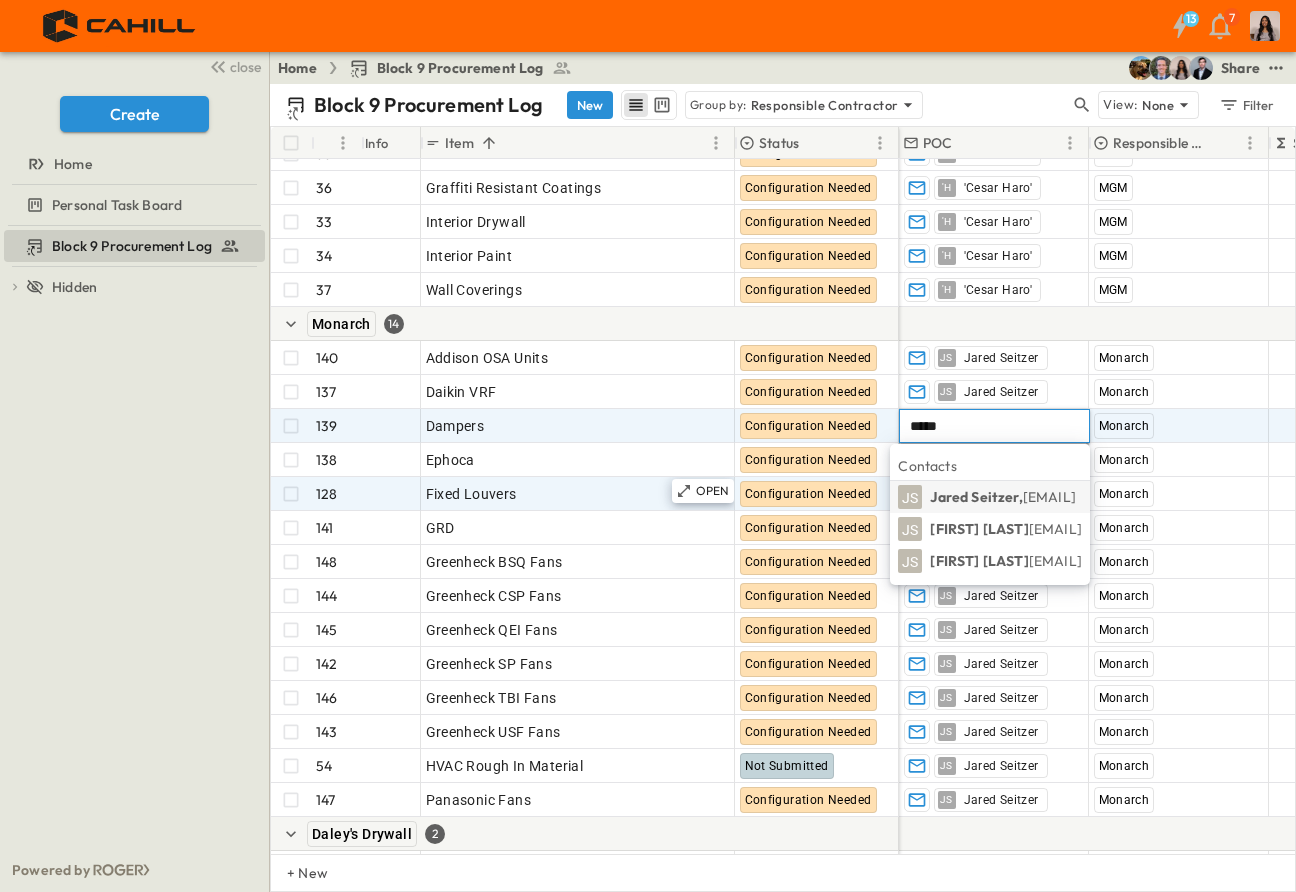 type on "*****" 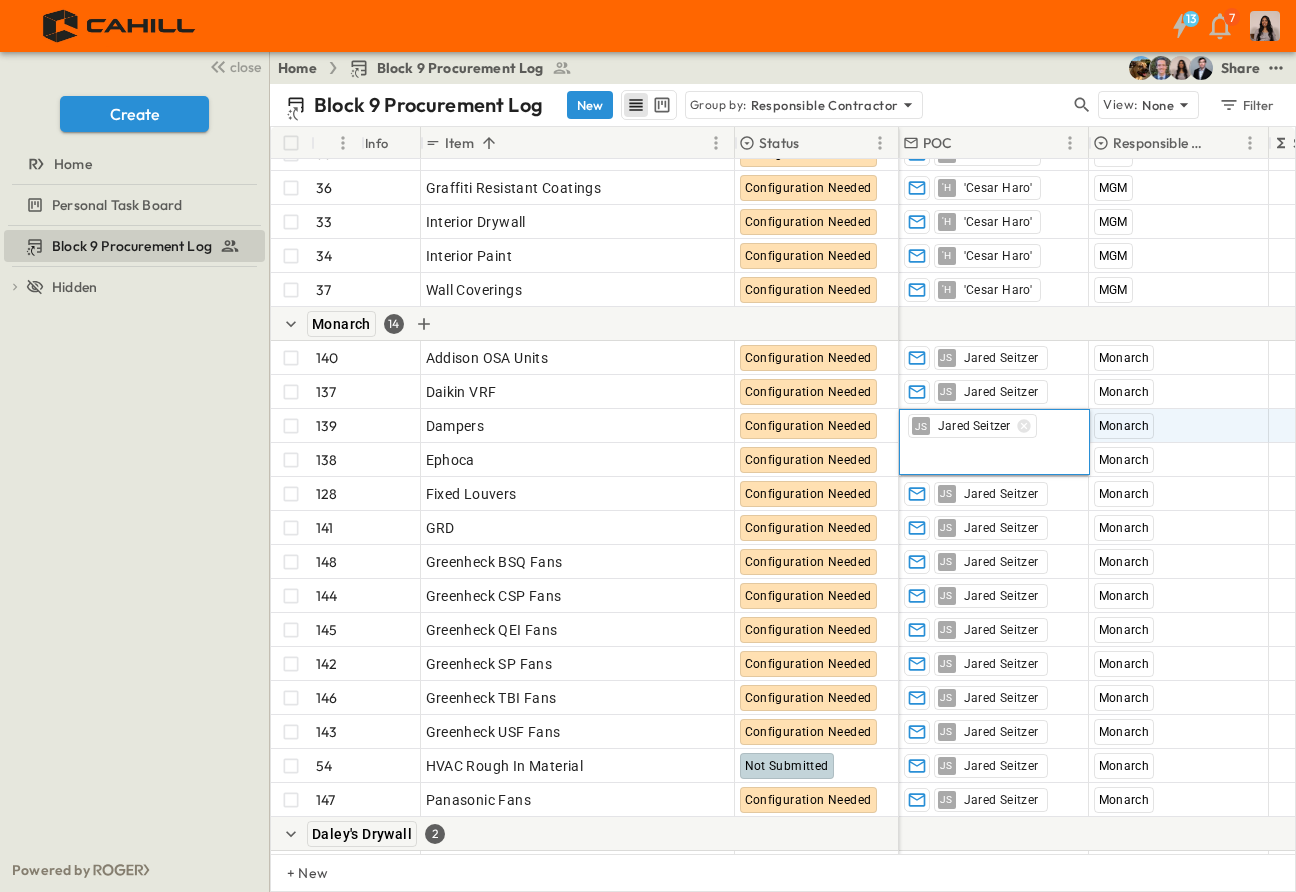 click on "Monarch 14" at bounding box center (585, 324) 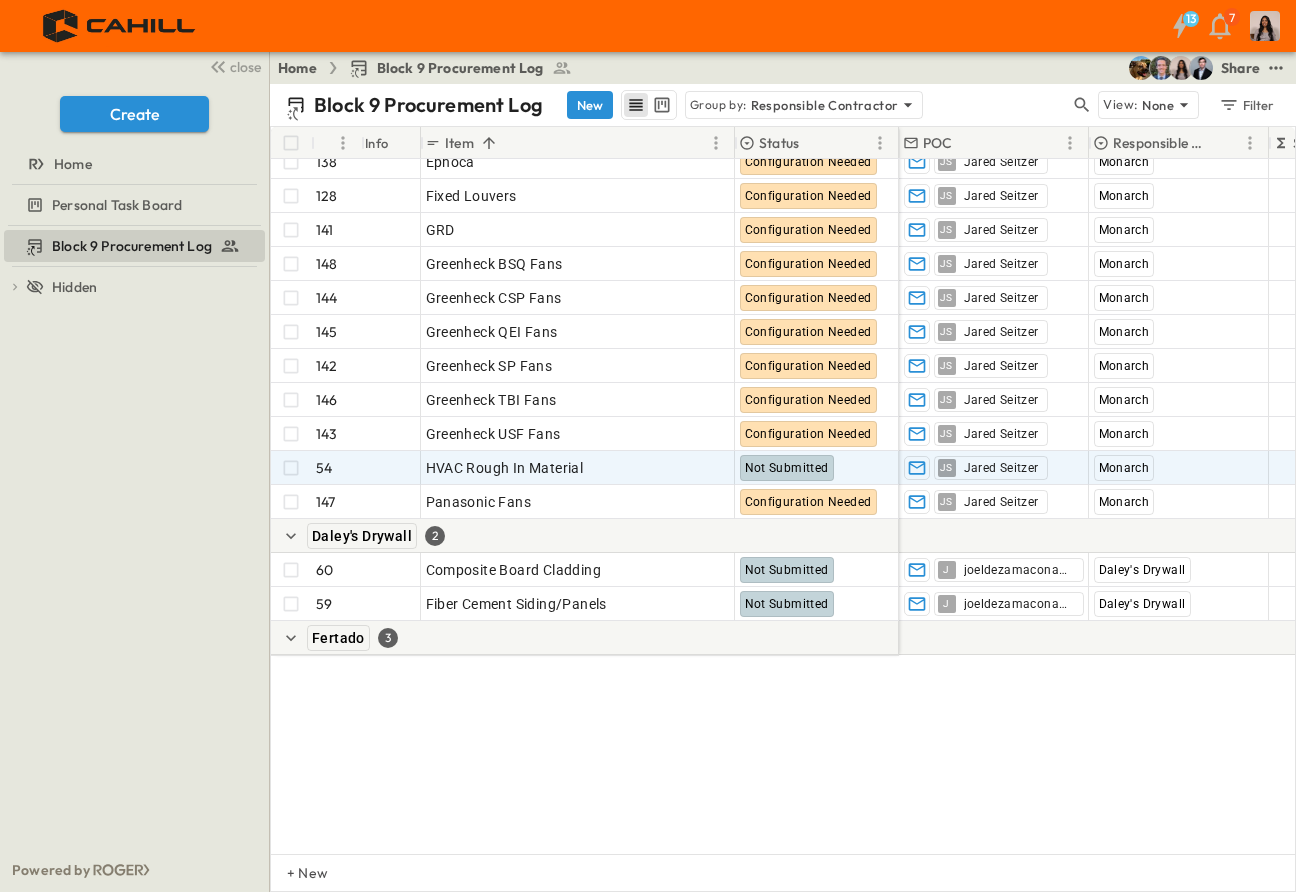 scroll, scrollTop: 2300, scrollLeft: 0, axis: vertical 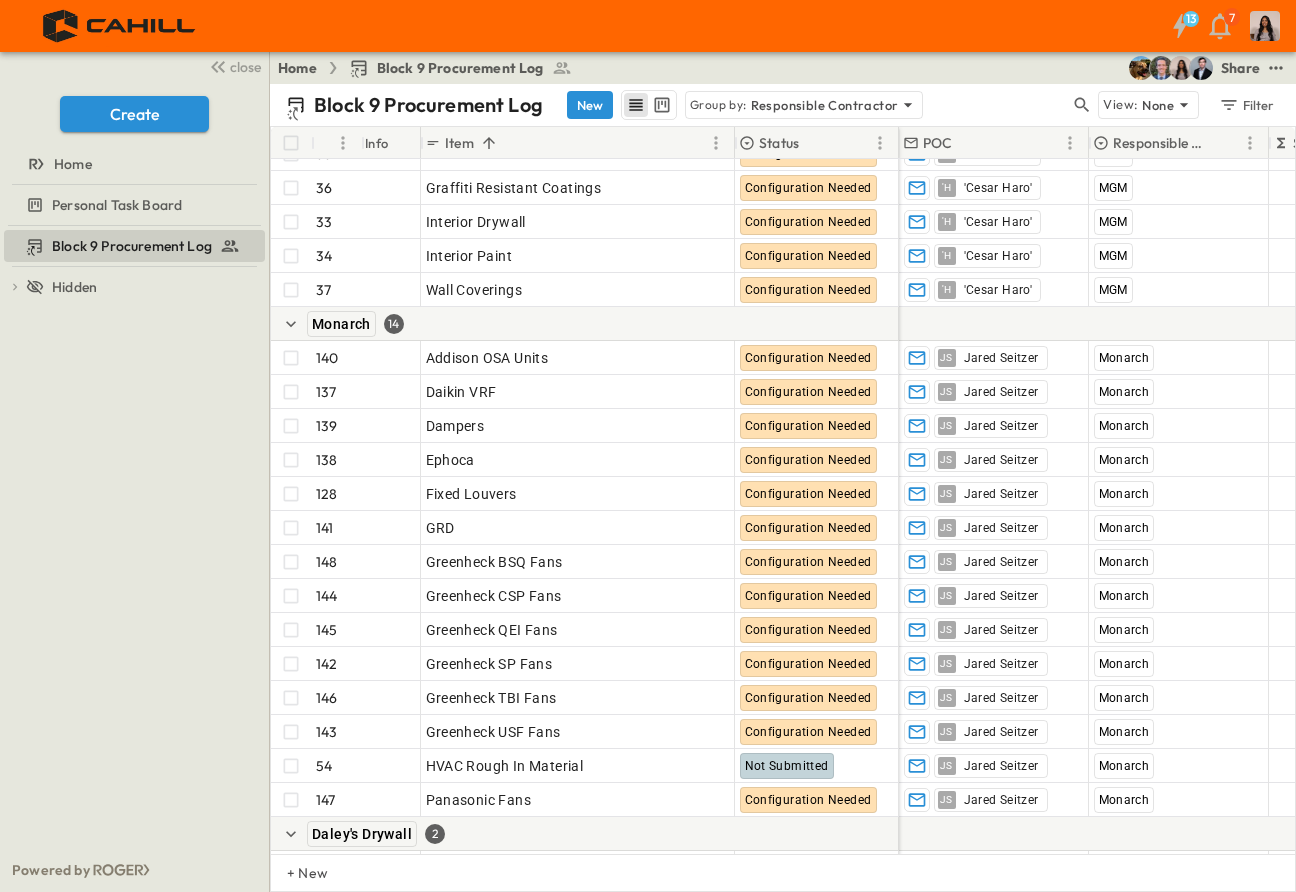click on "13 7" at bounding box center (646, 26) 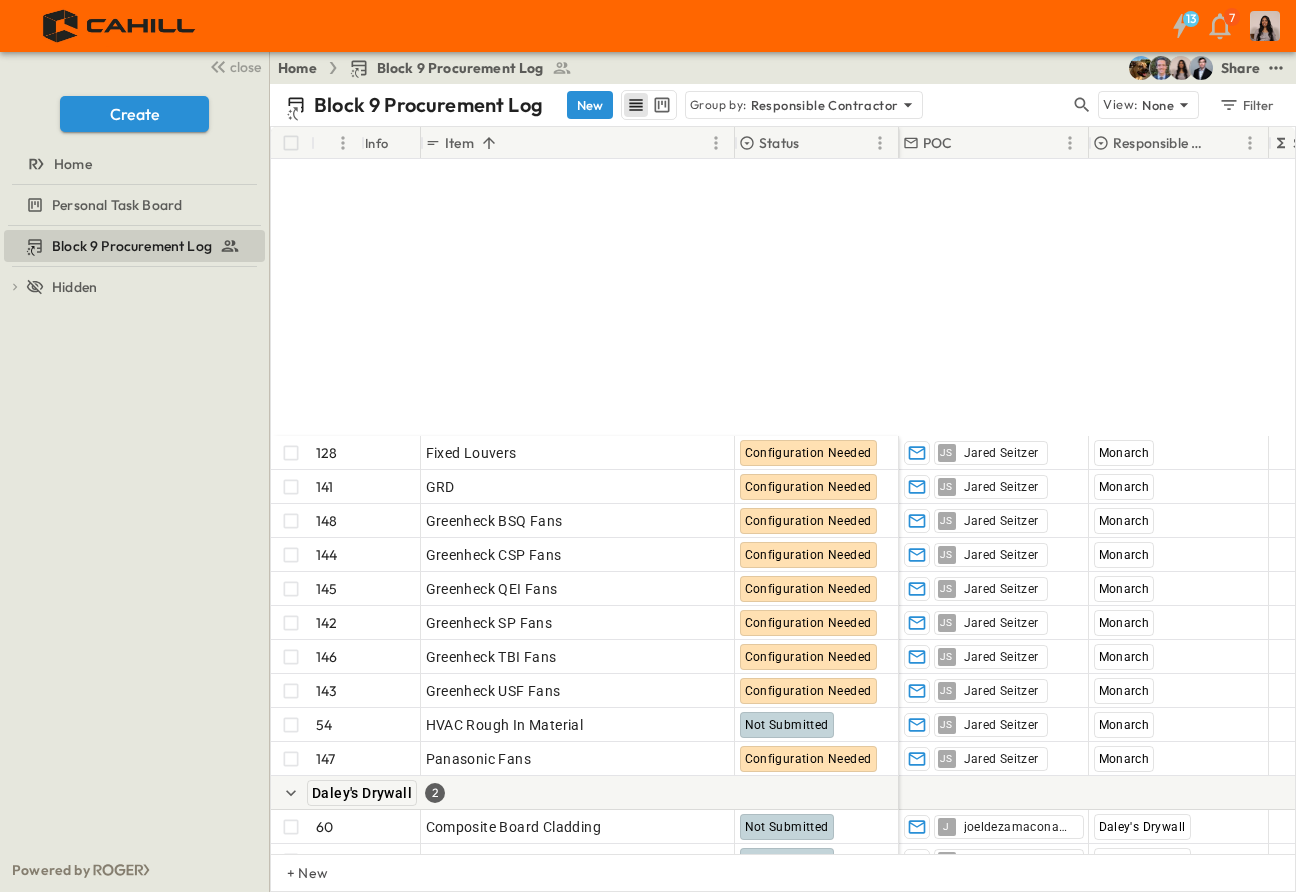 scroll, scrollTop: 2700, scrollLeft: 0, axis: vertical 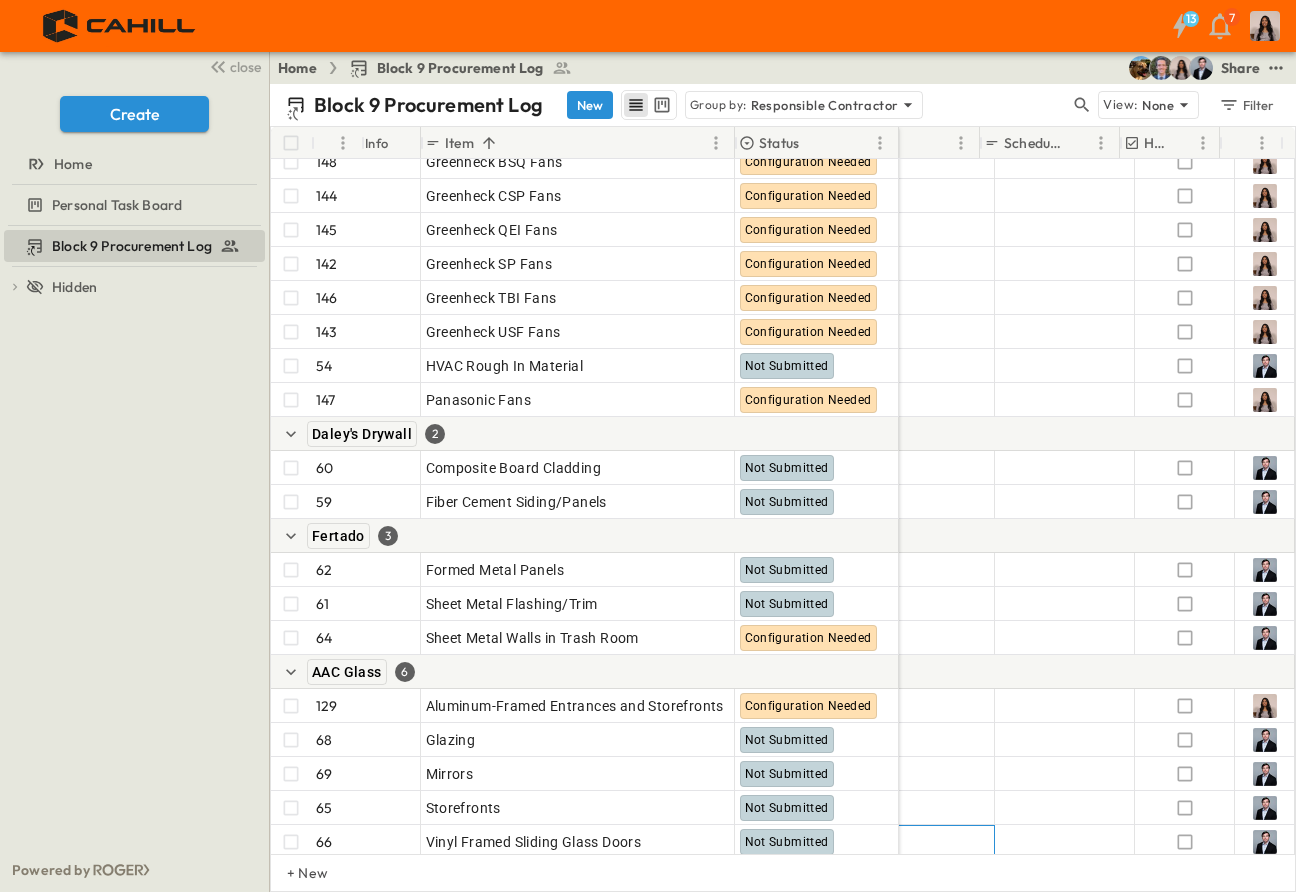 click on "128 OPEN Fixed Louvers Configuration Needed 141 OPEN GRD Configuration Needed 148 OPEN Greenheck BSQ Fans Configuration Needed 144 OPEN Greenheck CSP Fans Configuration Needed 145 OPEN Greenheck QEI Fans Configuration Needed 142 OPEN Greenheck SP Fans Configuration Needed 146 OPEN Greenheck TBI Fans Configuration Needed 143 OPEN Greenheck USF Fans Configuration Needed 54 OPEN HVAC Rough In Material Not Submitted 147 OPEN Panasonic Fans Configuration Needed Daley's Drywall 2 Add Item 60 OPEN Composite Board Cladding Not Submitted 59 OPEN Fiber Cement Siding/Panels Not Submitted Fertado 3 Add Item 62 OPEN Formed Metal Panels Not Submitted 61 OPEN Sheet Metal Flashing/Trim Not Submitted 64 OPEN Sheet Metal Walls in Trash Room Configuration Needed AAC Glass 6 Add Item 129 OPEN Aluminum-Framed Entrances and Storefronts Configuration Needed 68 OPEN Glazing Not Submitted 69 OPEN Mirrors Not Submitted 65 OPEN Storefronts Not Submitted 66 OPEN Vinyl Framed Sliding Glass Doors Not Submitted 67 OPEN Vinyl Windows Alcal" at bounding box center [783, 506] 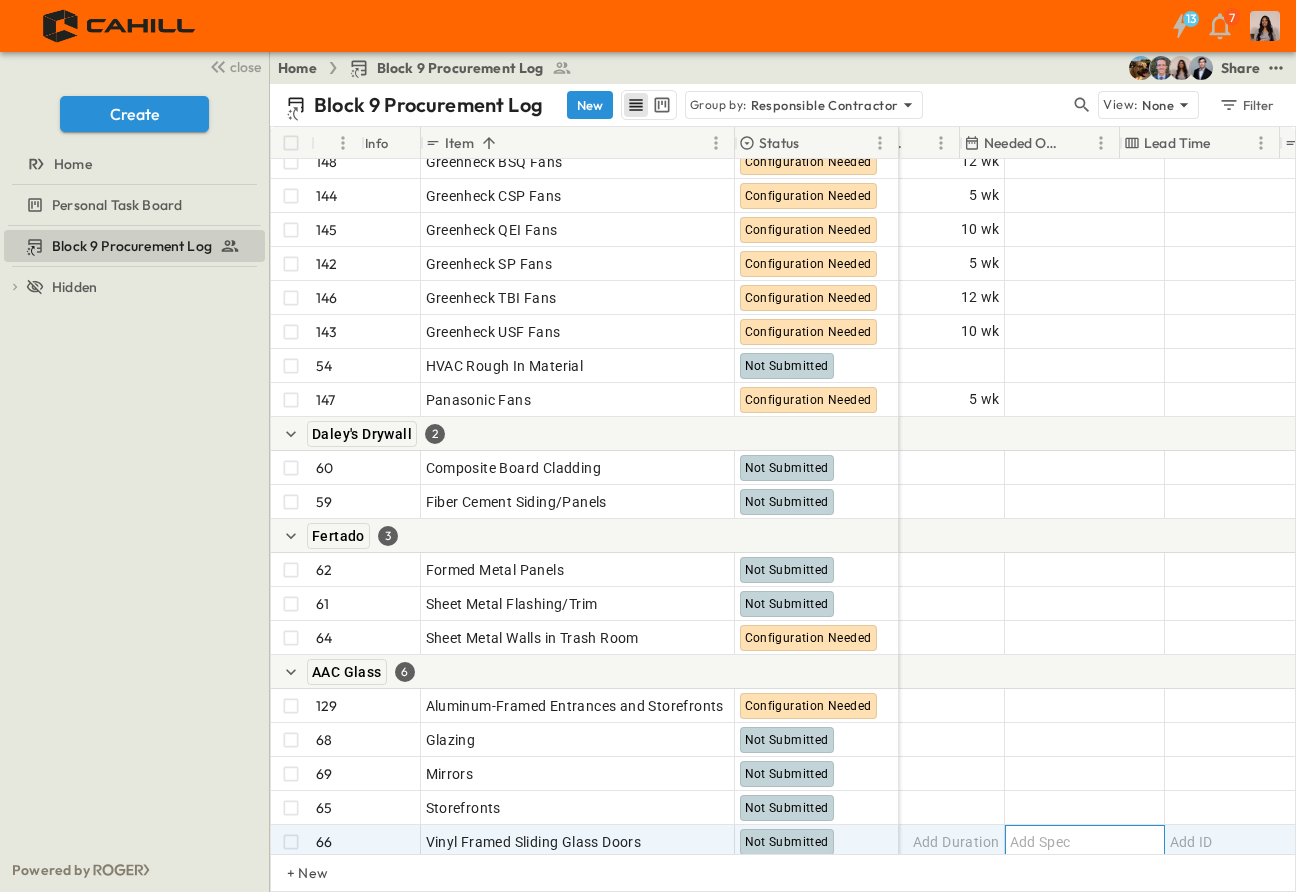 scroll, scrollTop: 2700, scrollLeft: 1310, axis: both 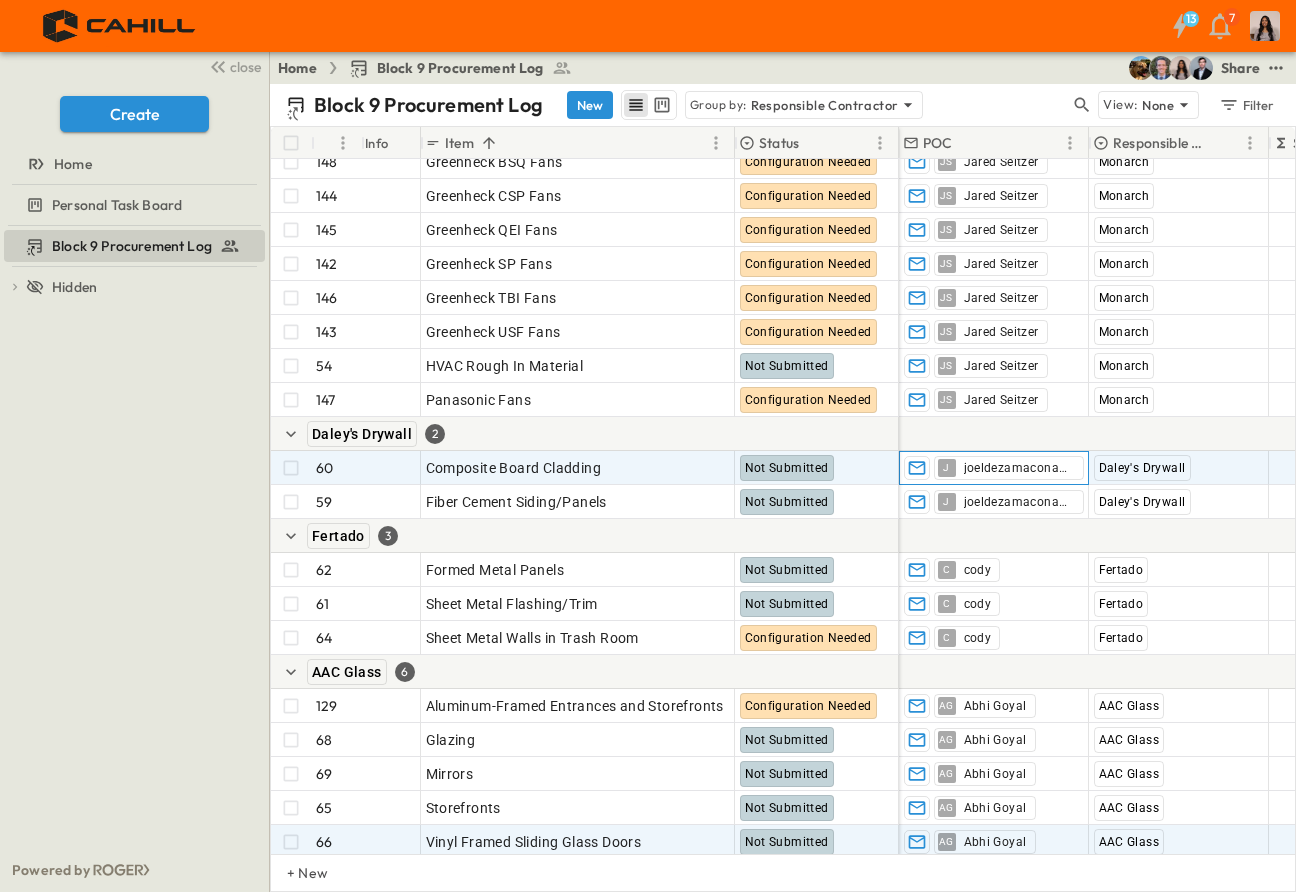 click on "J" at bounding box center [947, 468] 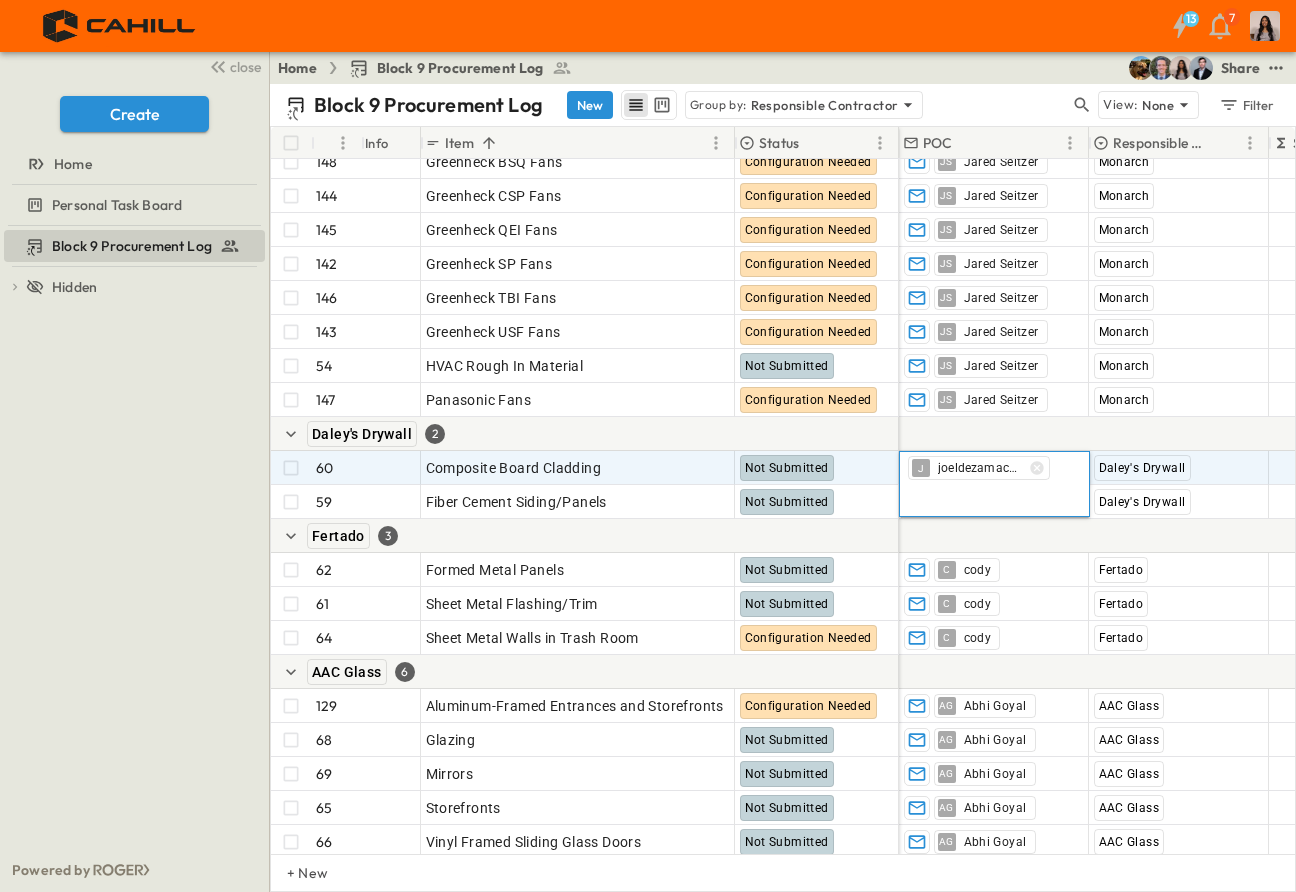 click on "joeldezamacona@daleysdrywall.com" at bounding box center (980, 468) 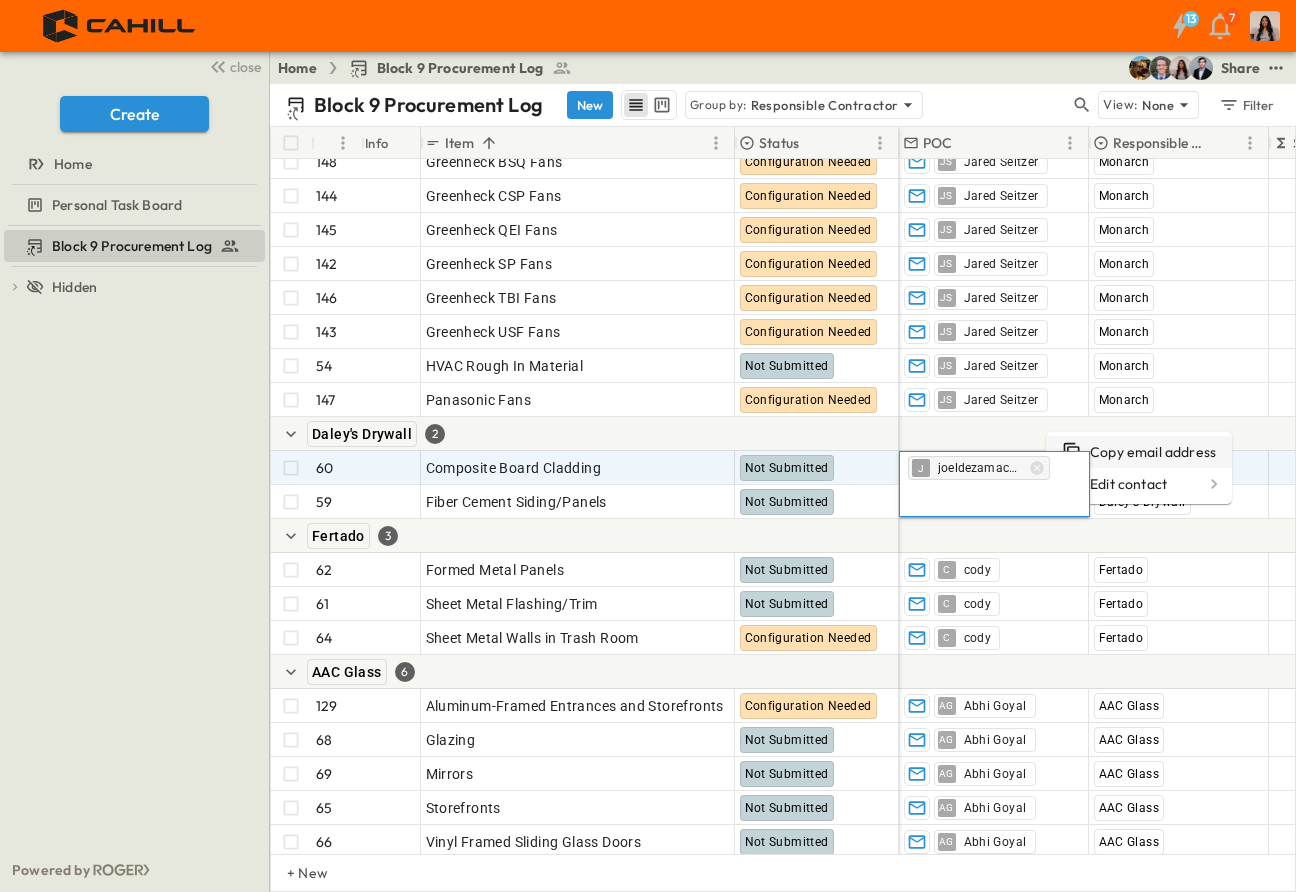 click on "Copy email address" at bounding box center (1139, 452) 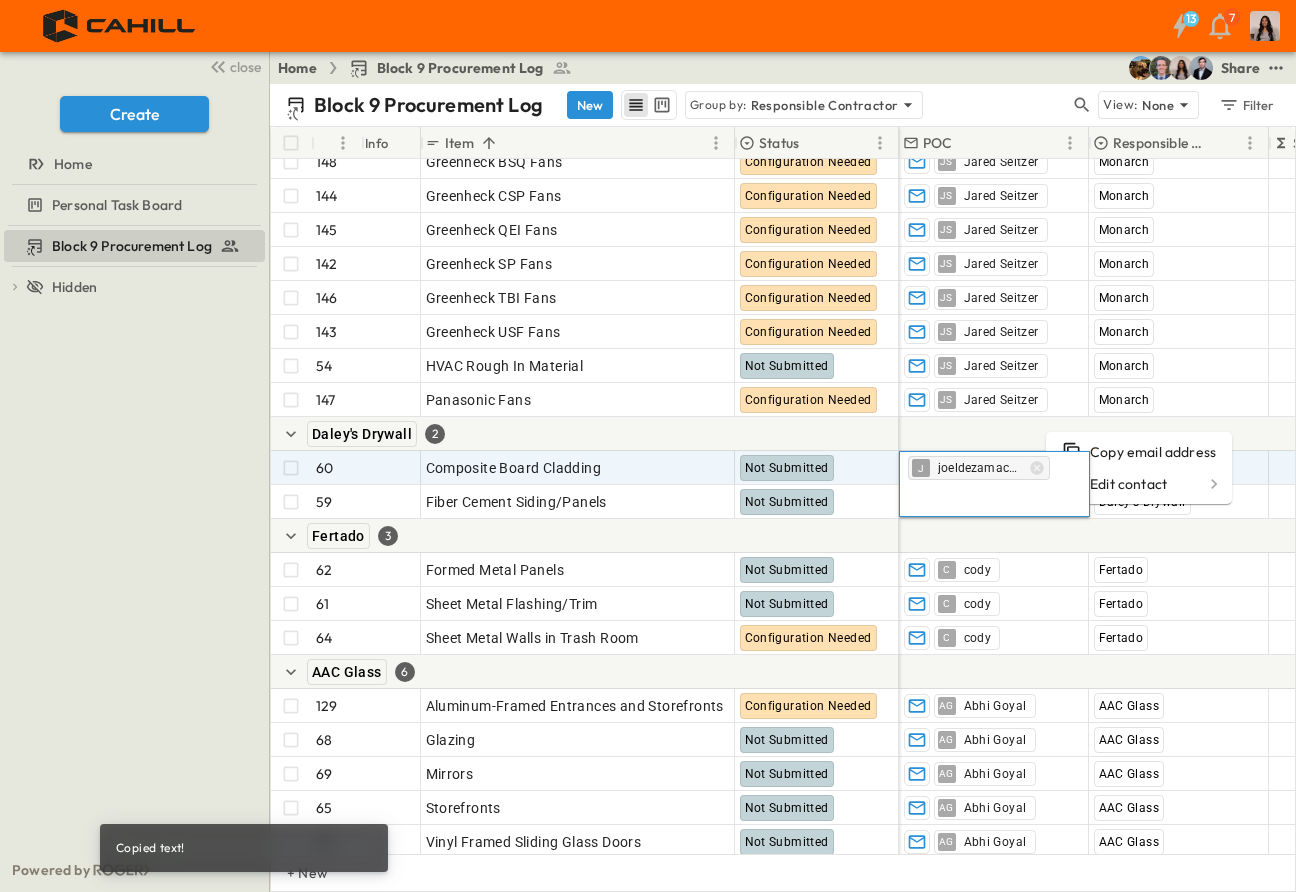 click on "Block 9 Procurement Log
To pick up a draggable item, press the space bar.
While dragging, use the arrow keys to move the item.
Press space again to drop the item in its new position, or press escape to cancel.
Hidden" at bounding box center (134, 537) 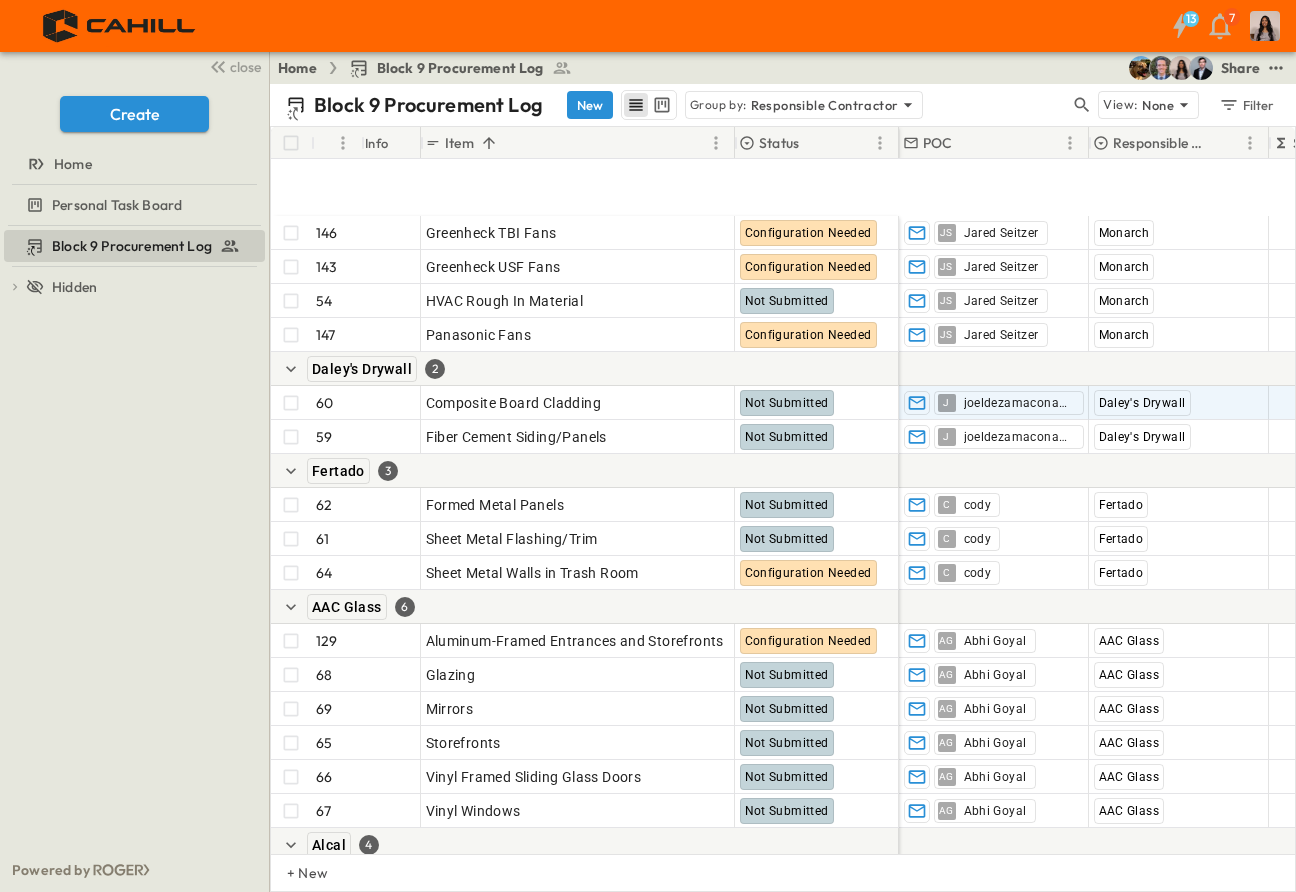 scroll, scrollTop: 2900, scrollLeft: 0, axis: vertical 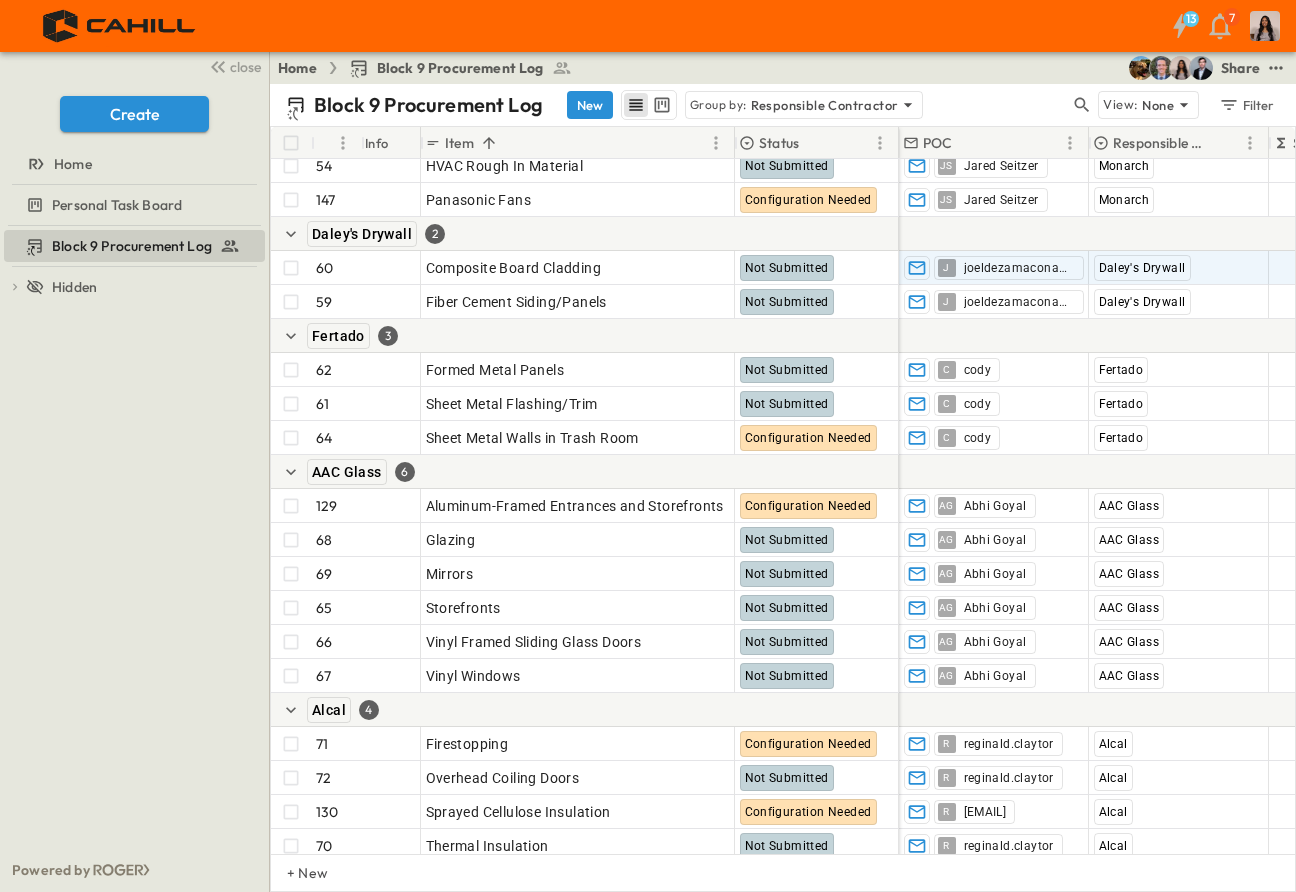 drag, startPoint x: 855, startPoint y: 10, endPoint x: 846, endPoint y: 31, distance: 22.847319 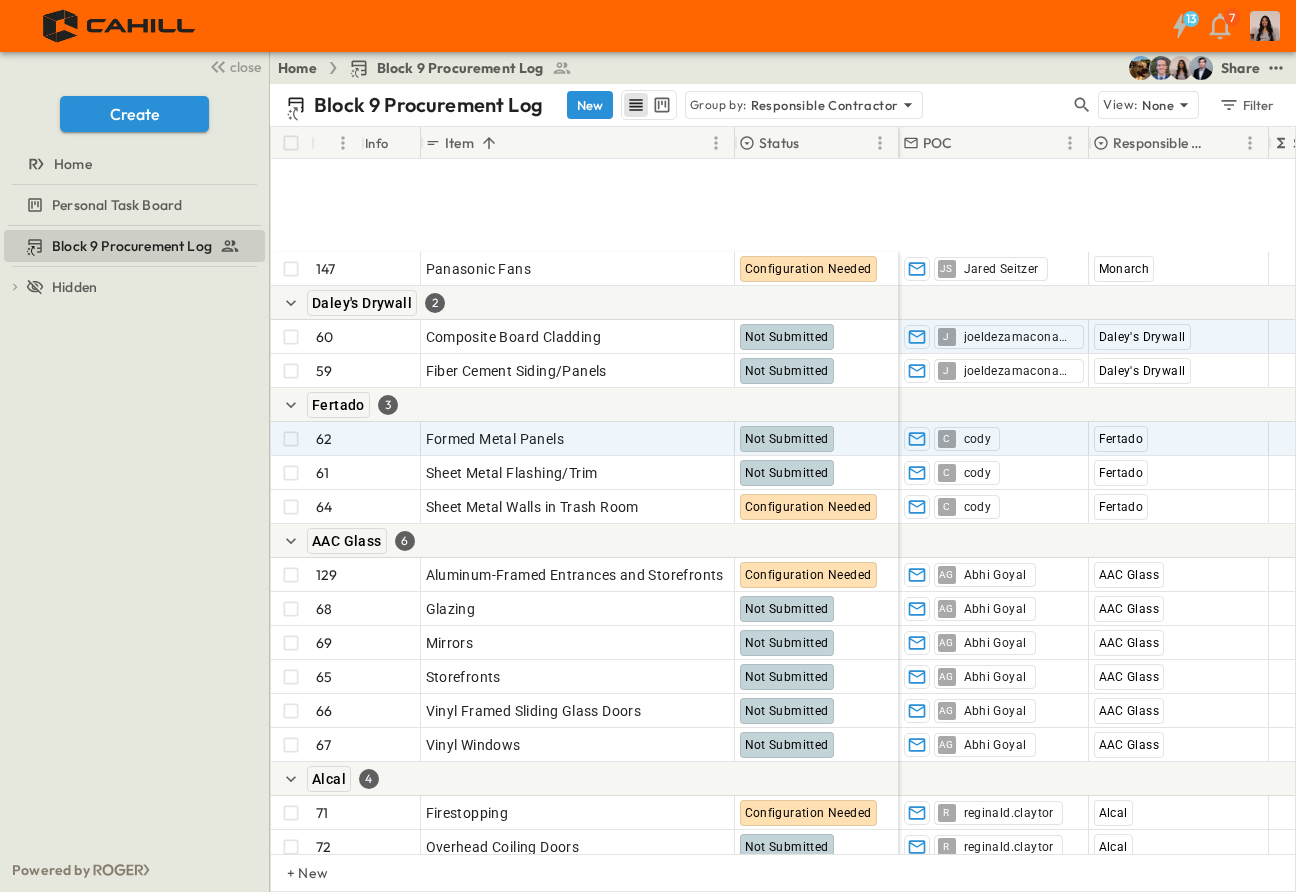 scroll, scrollTop: 3000, scrollLeft: 0, axis: vertical 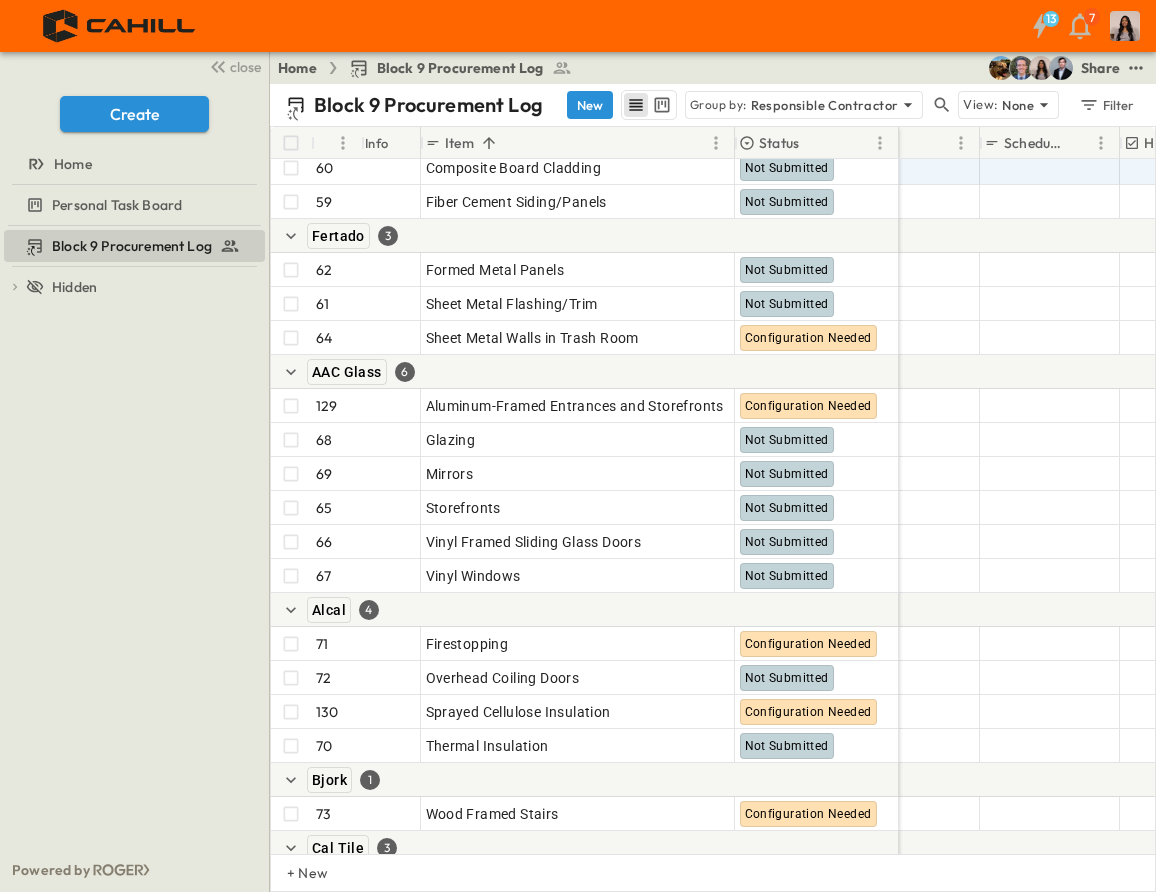 click at bounding box center [218, 67] 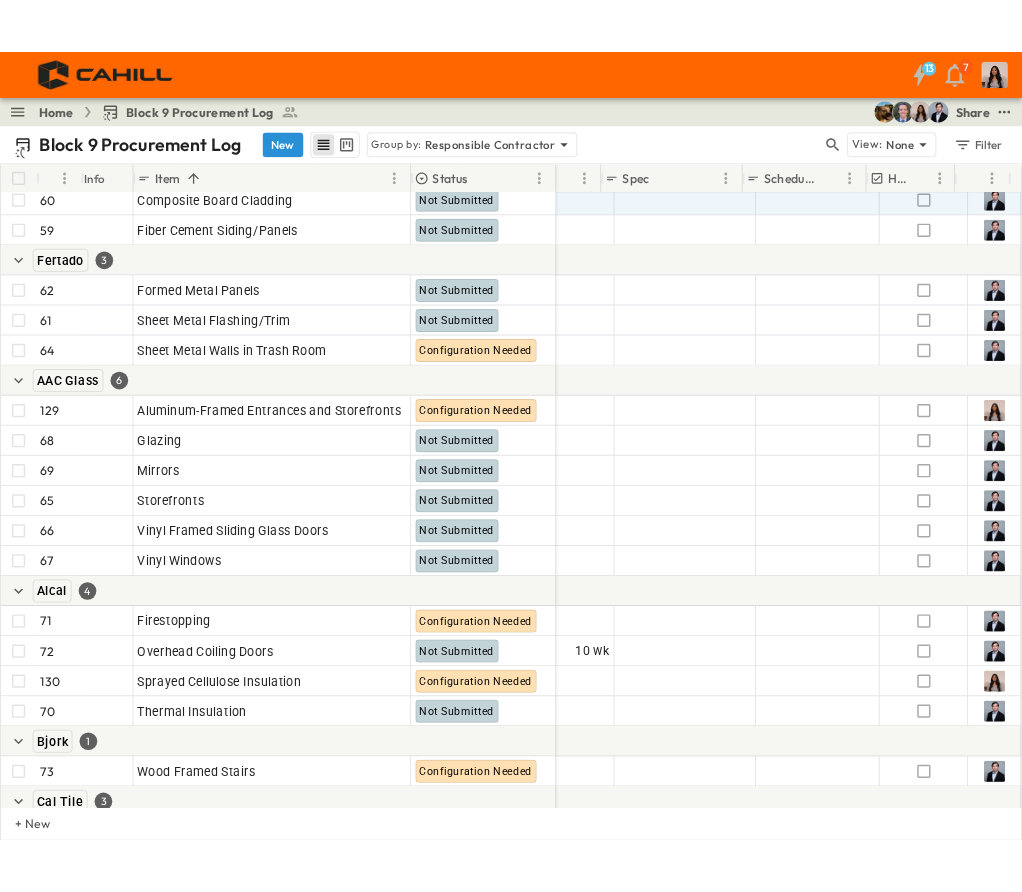 scroll, scrollTop: 3000, scrollLeft: 1776, axis: both 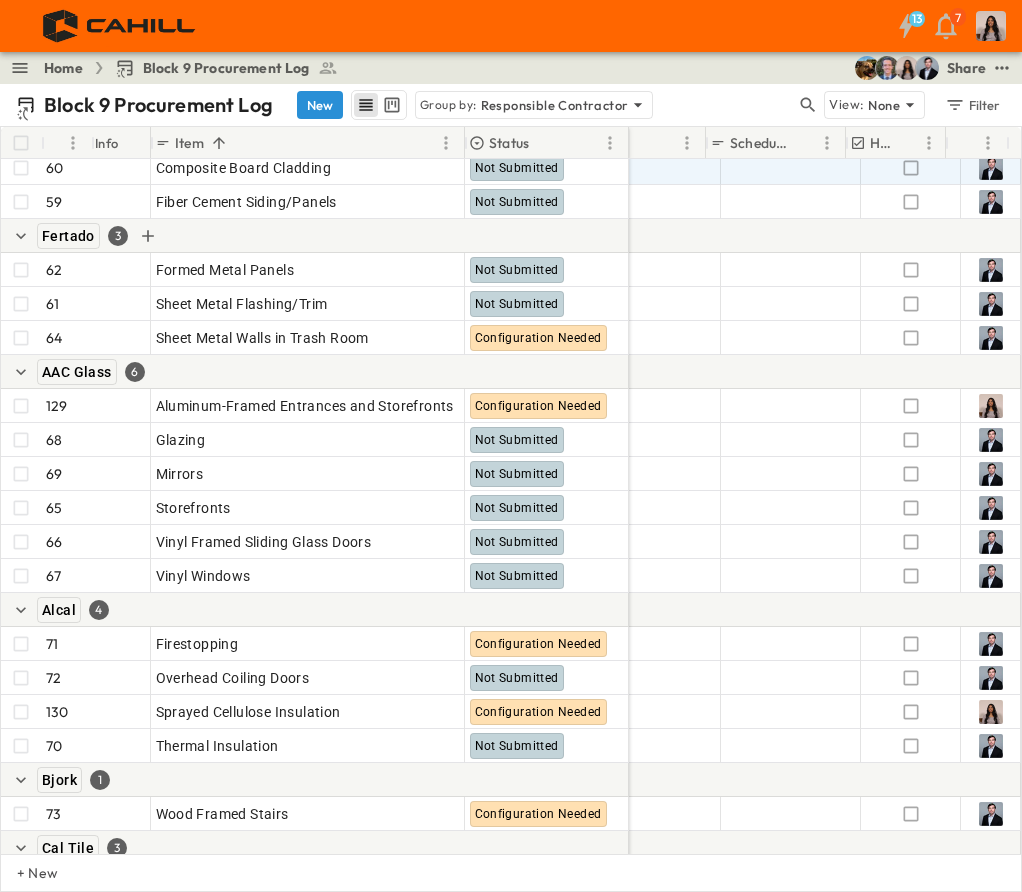 click on "Fertado 3" at bounding box center (315, 236) 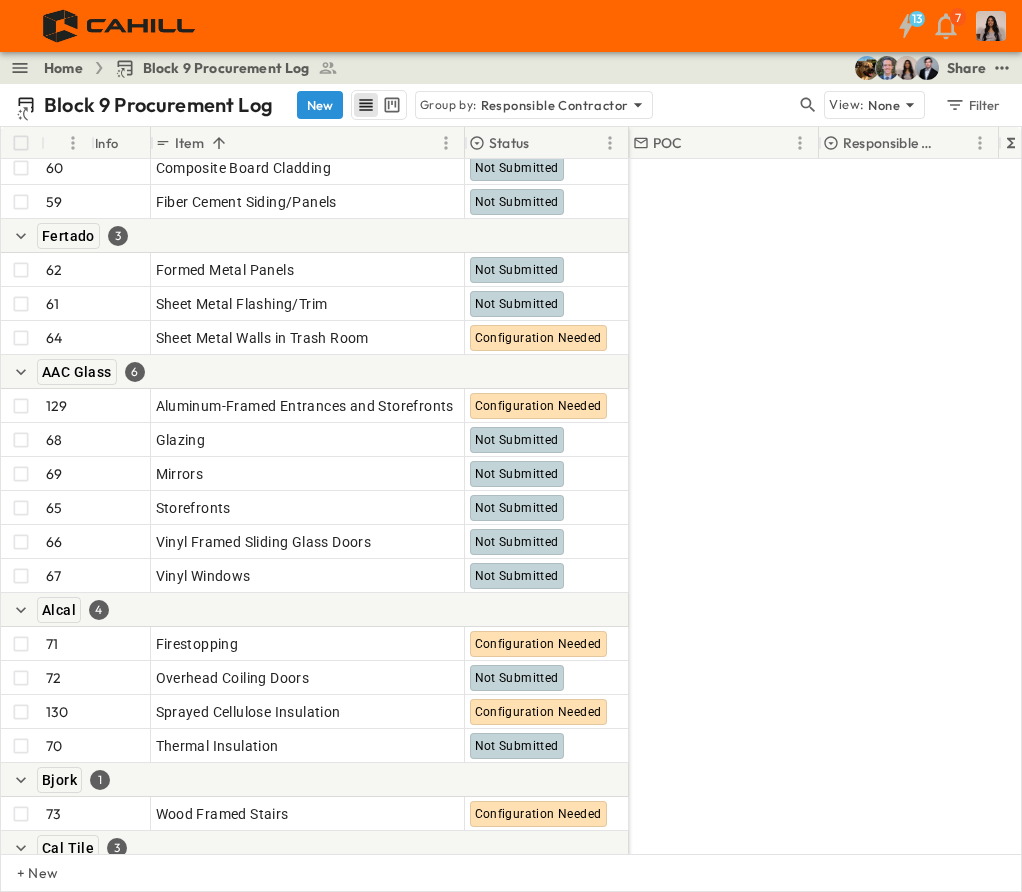 scroll, scrollTop: 3000, scrollLeft: 0, axis: vertical 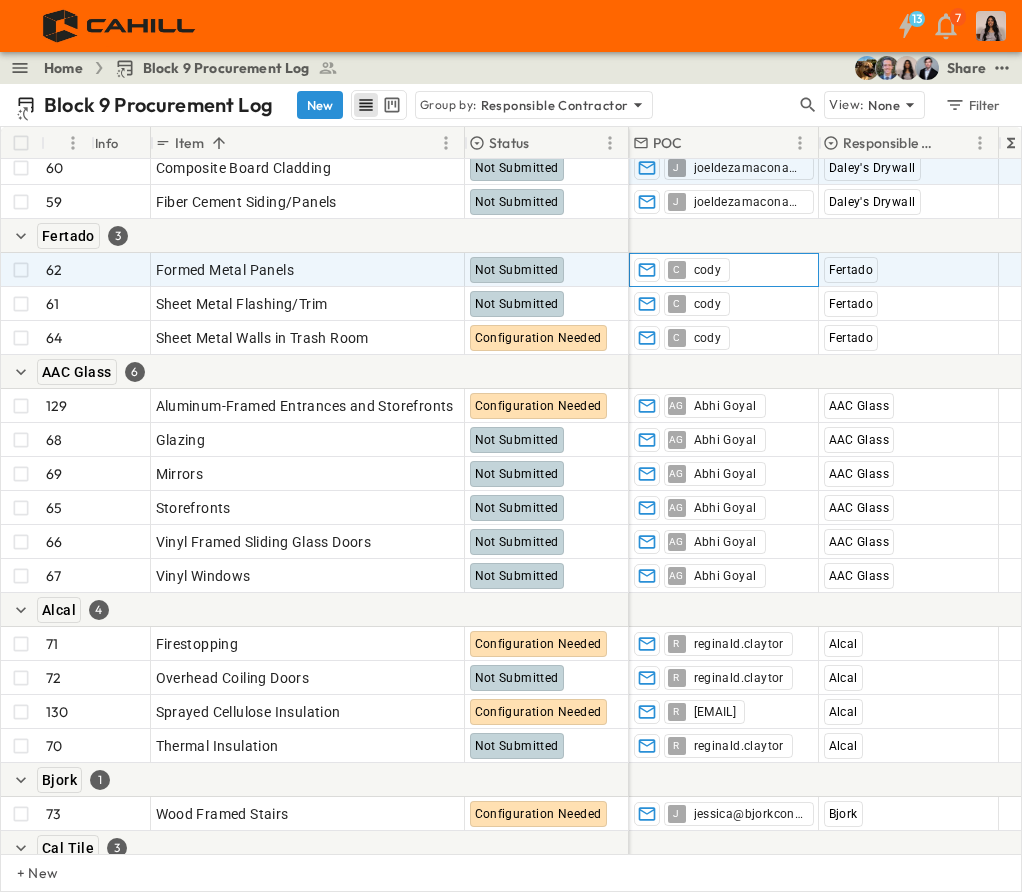 click on "cody" at bounding box center [708, 270] 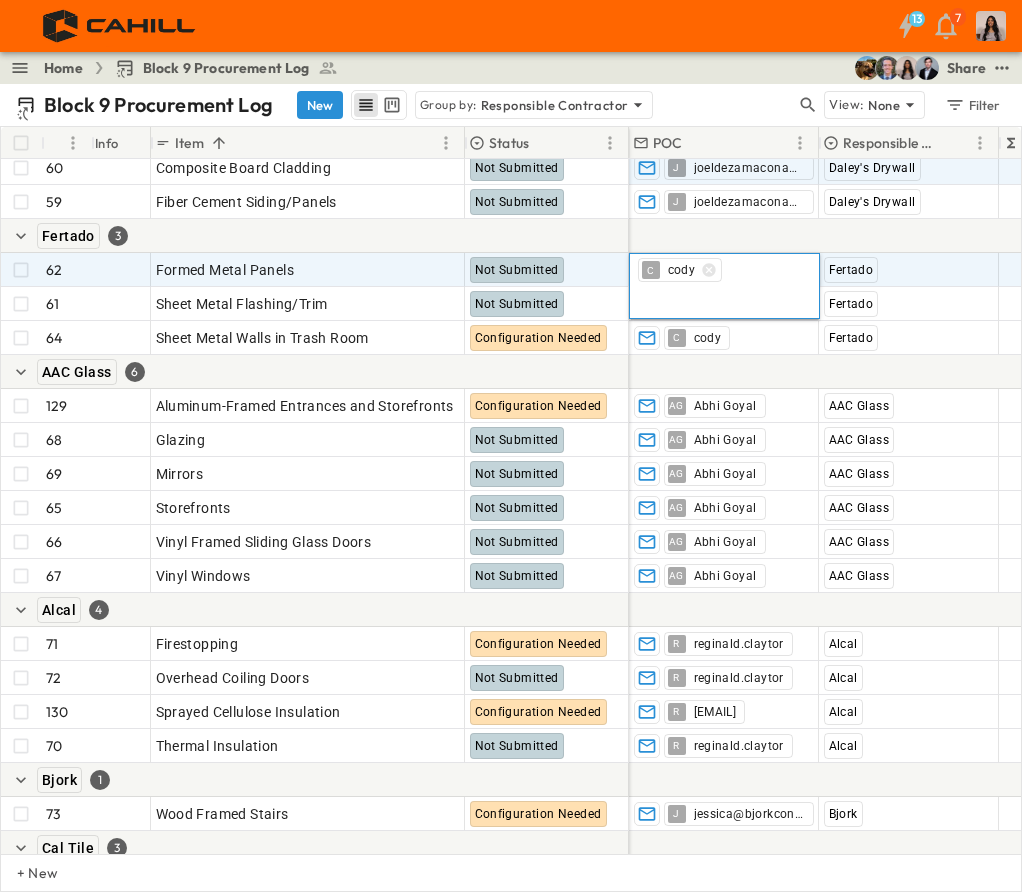 click on "[FIRST] [LAST]" at bounding box center [680, 270] 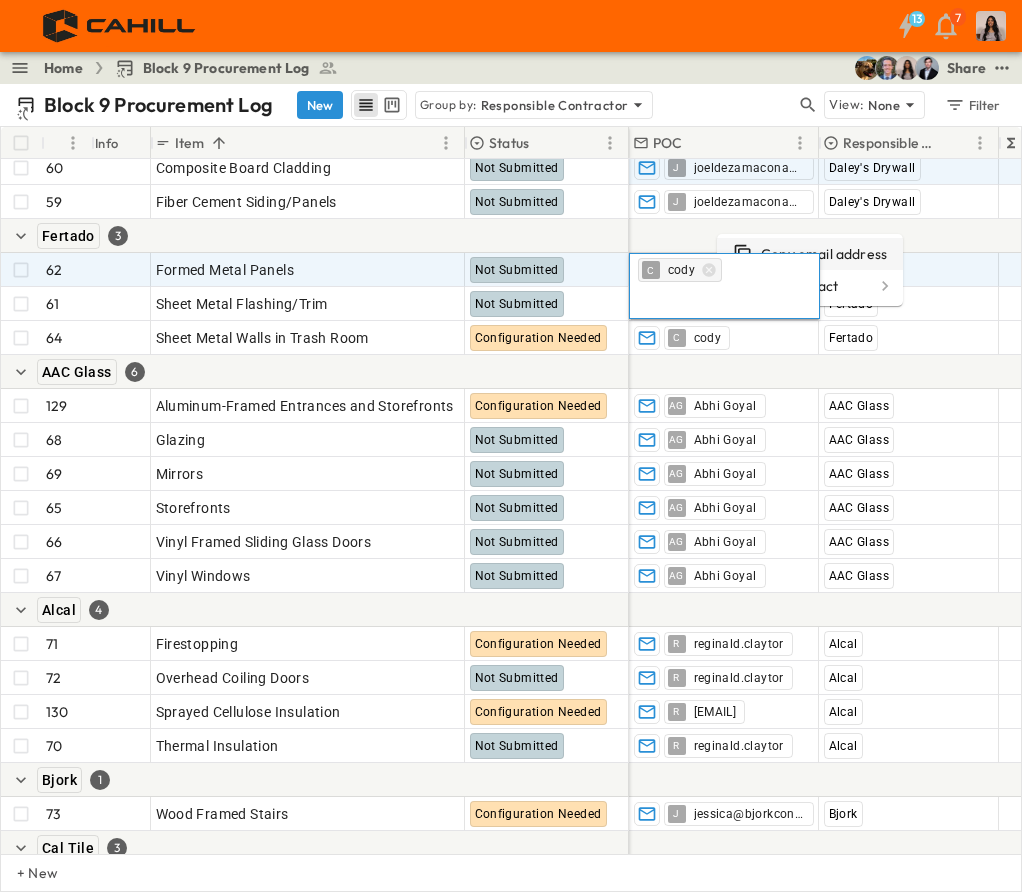 click on "Copy email address" at bounding box center (810, 254) 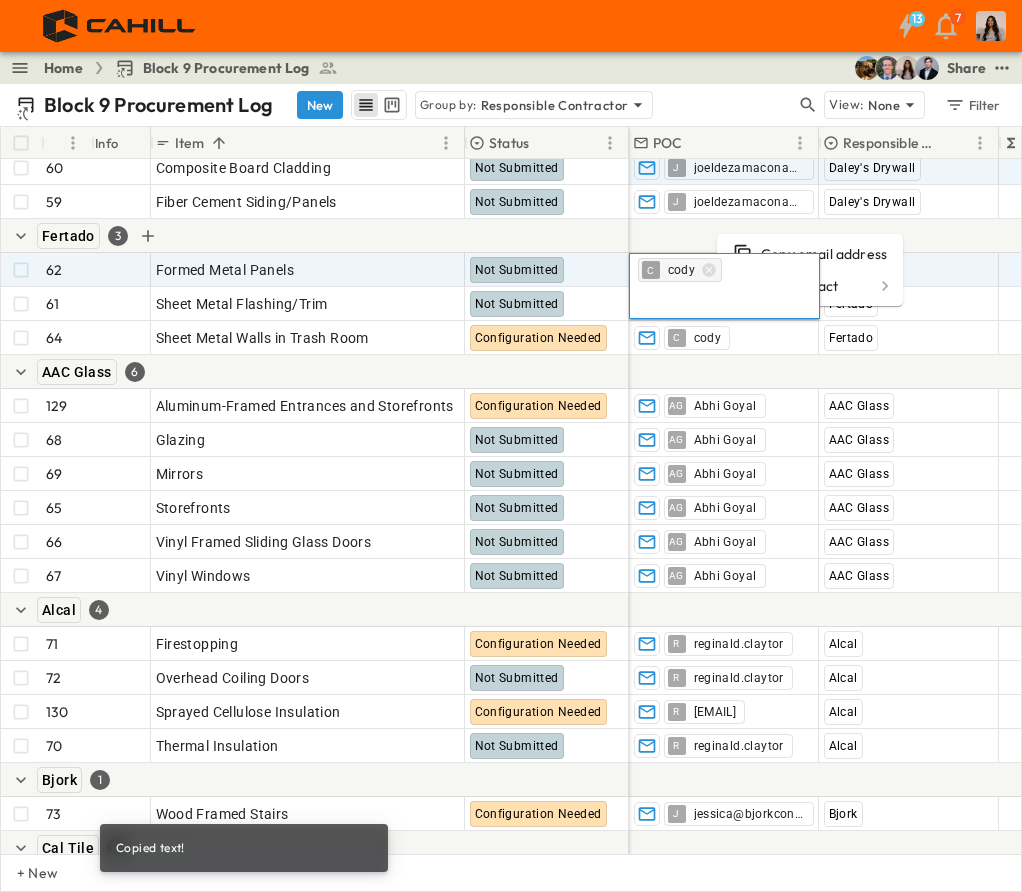 drag, startPoint x: 457, startPoint y: 247, endPoint x: 432, endPoint y: 233, distance: 28.653097 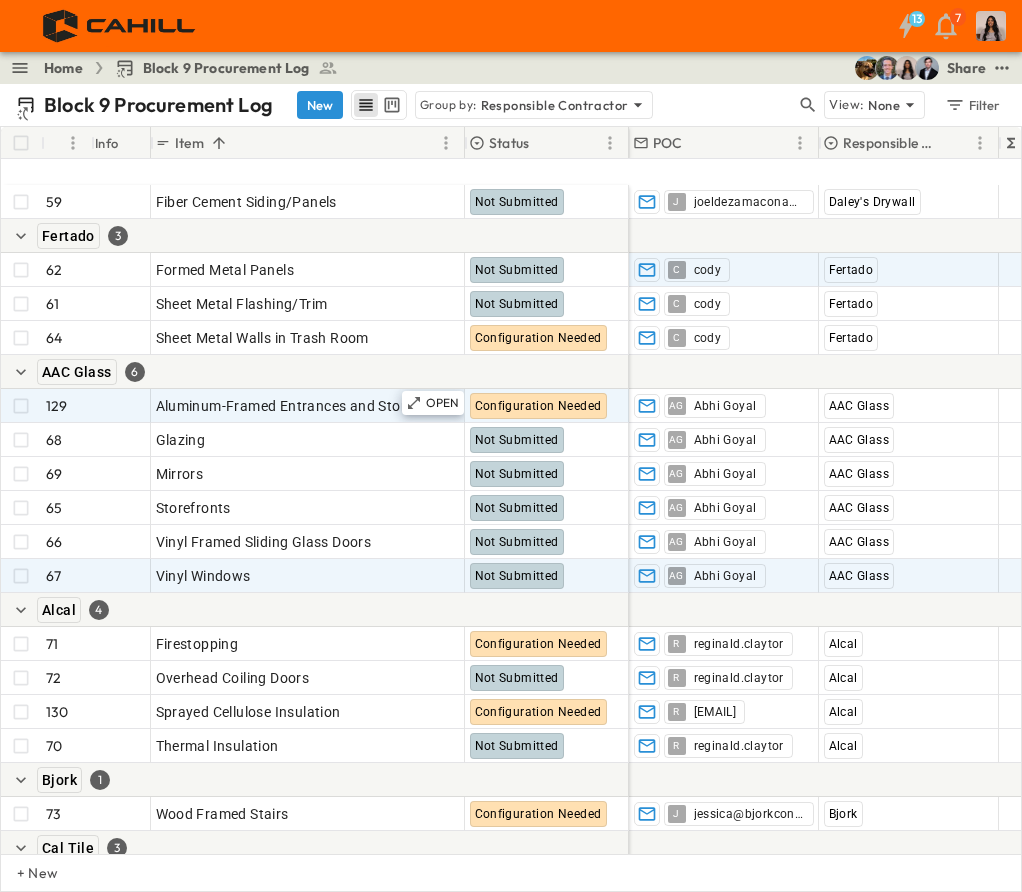 scroll, scrollTop: 3100, scrollLeft: 0, axis: vertical 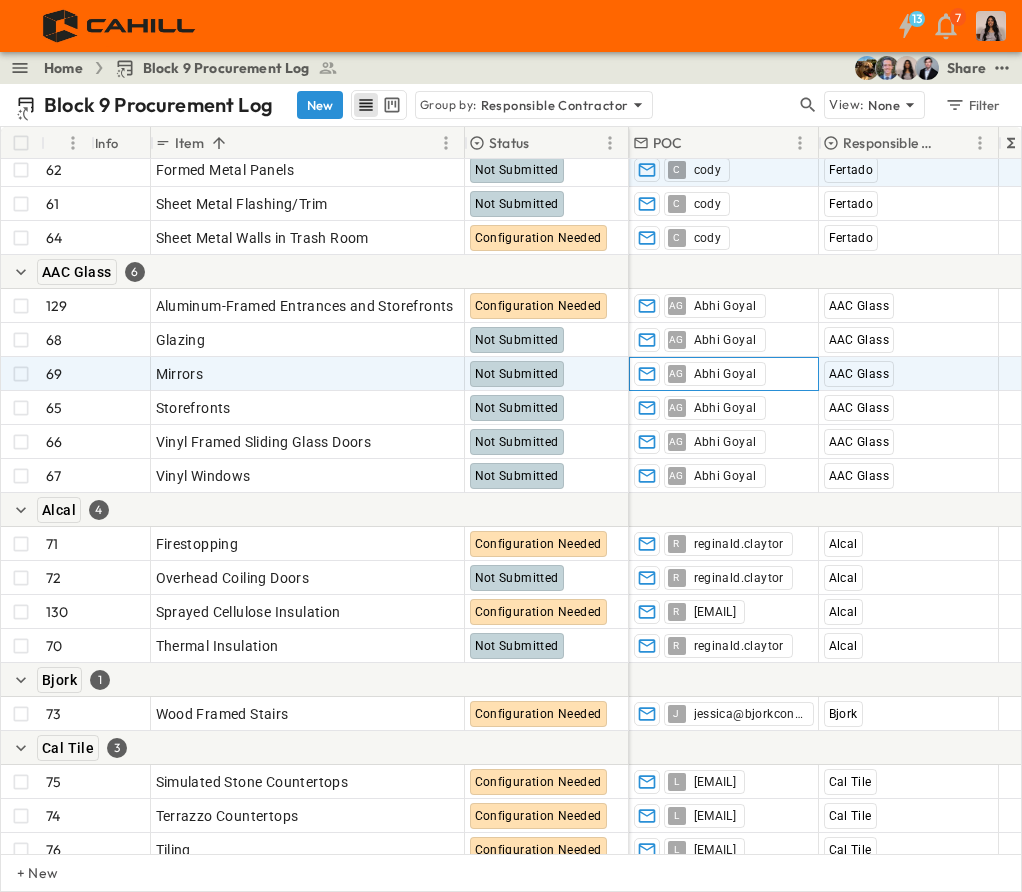 click on "Abhi Goyal" at bounding box center [725, 374] 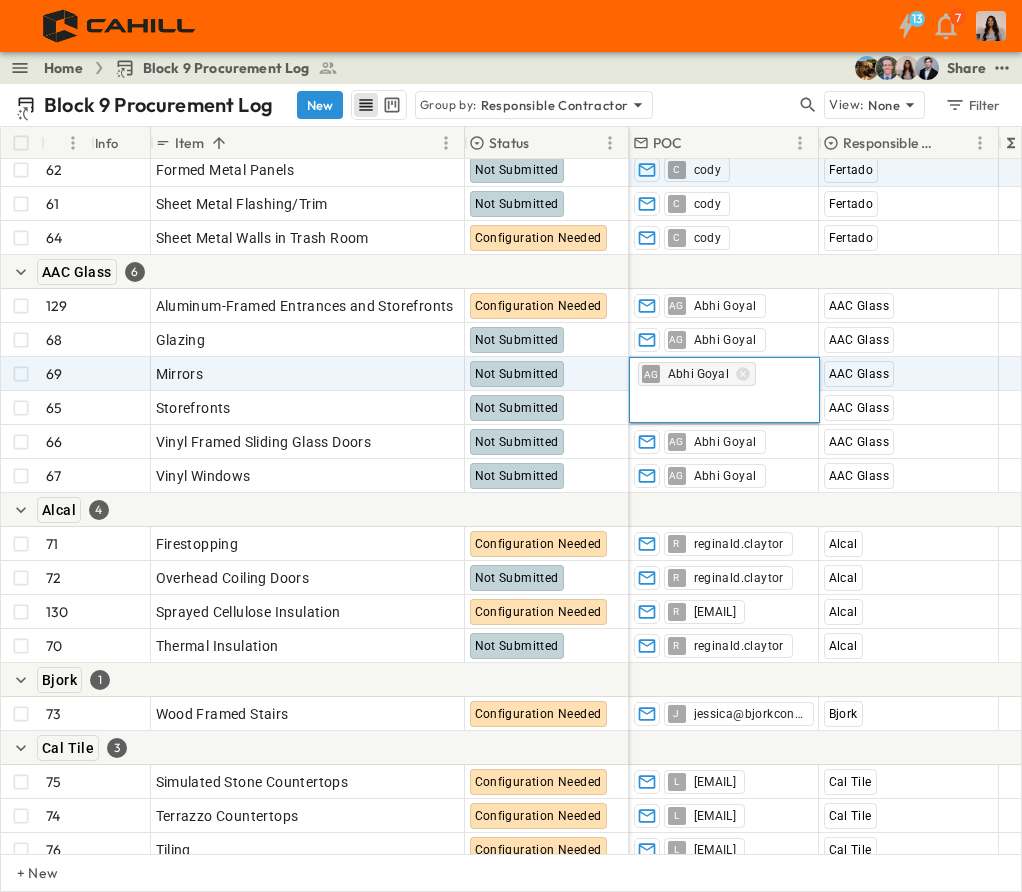 click on "[FIRST] [LAST]" at bounding box center (697, 374) 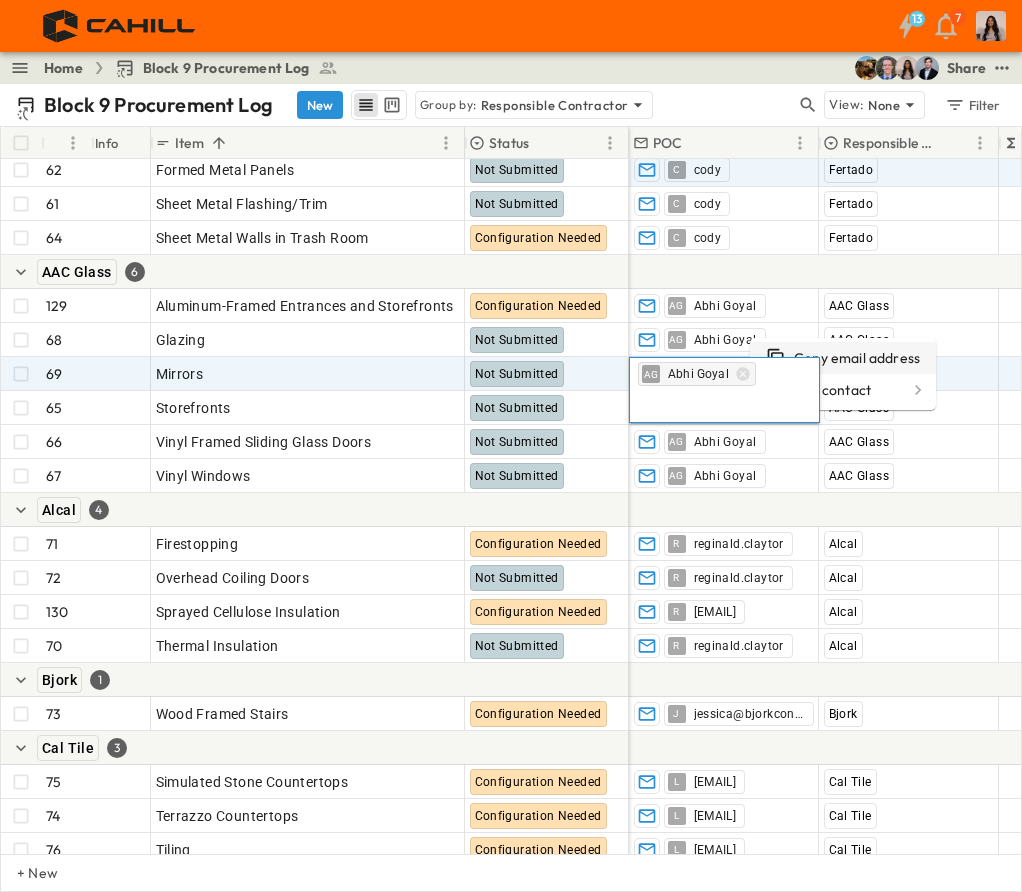 click on "Copy email address" at bounding box center (843, 358) 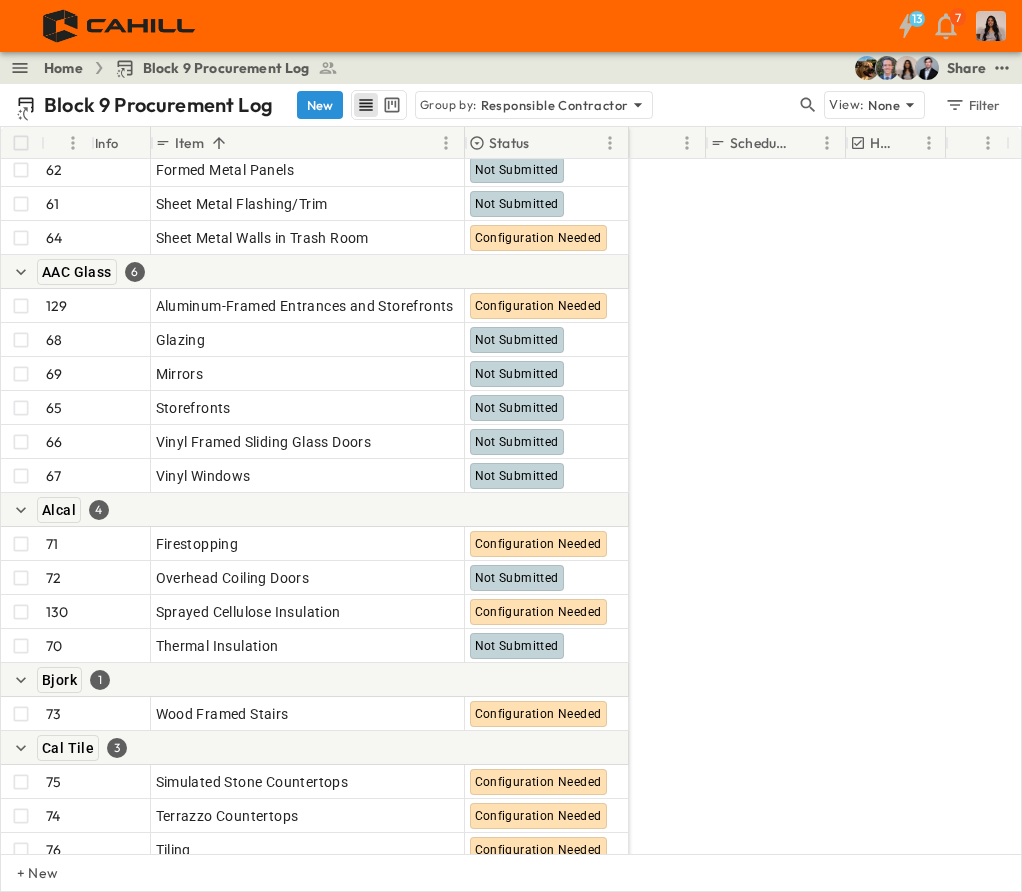 scroll, scrollTop: 3100, scrollLeft: 1910, axis: both 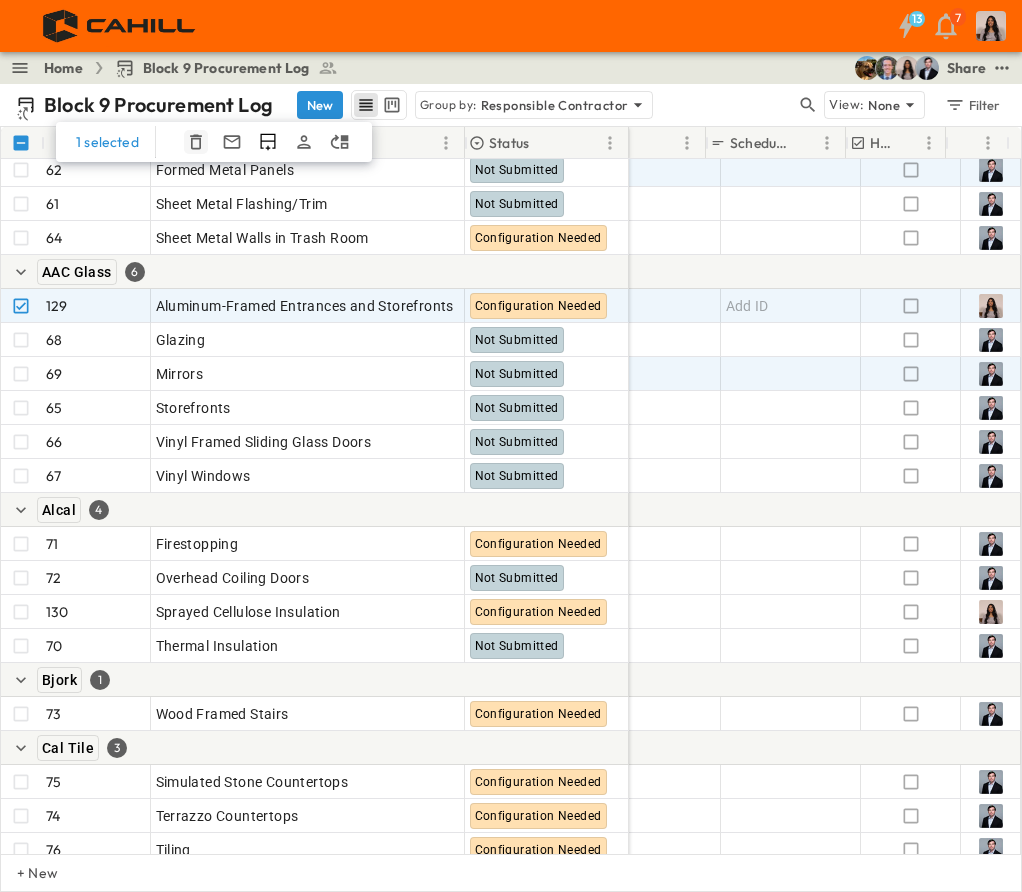 click at bounding box center (196, 142) 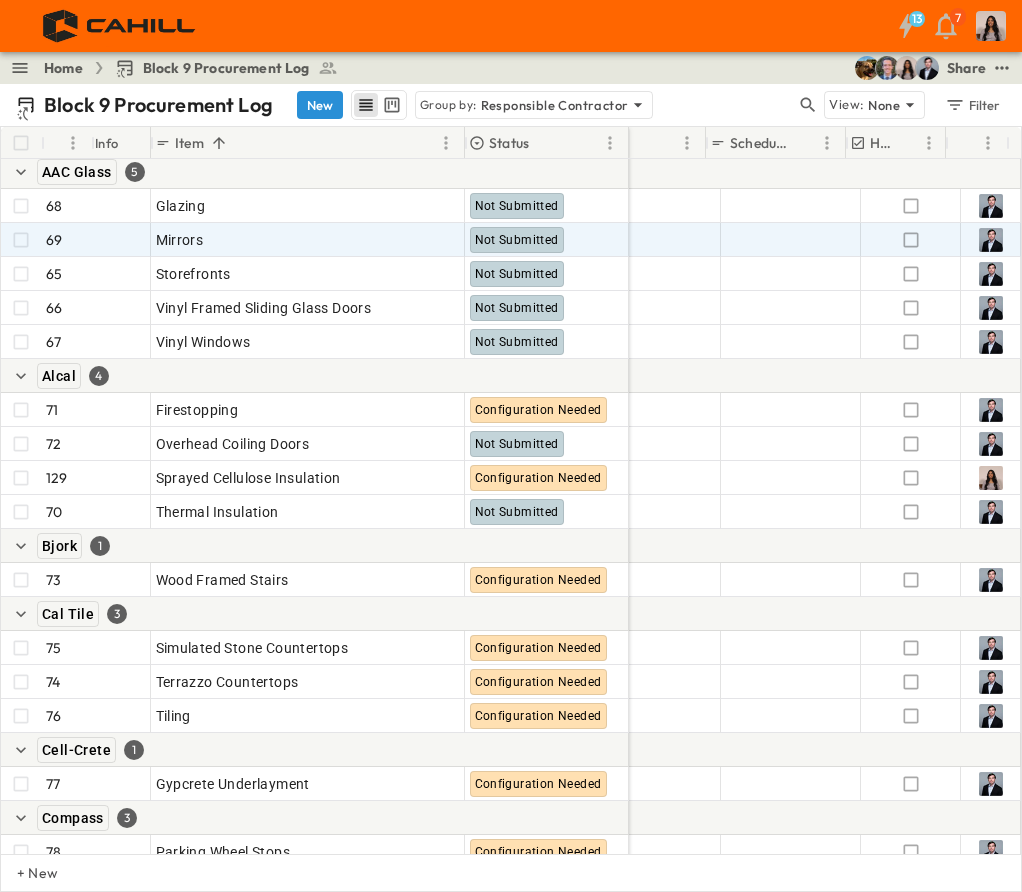 scroll, scrollTop: 3100, scrollLeft: 1910, axis: both 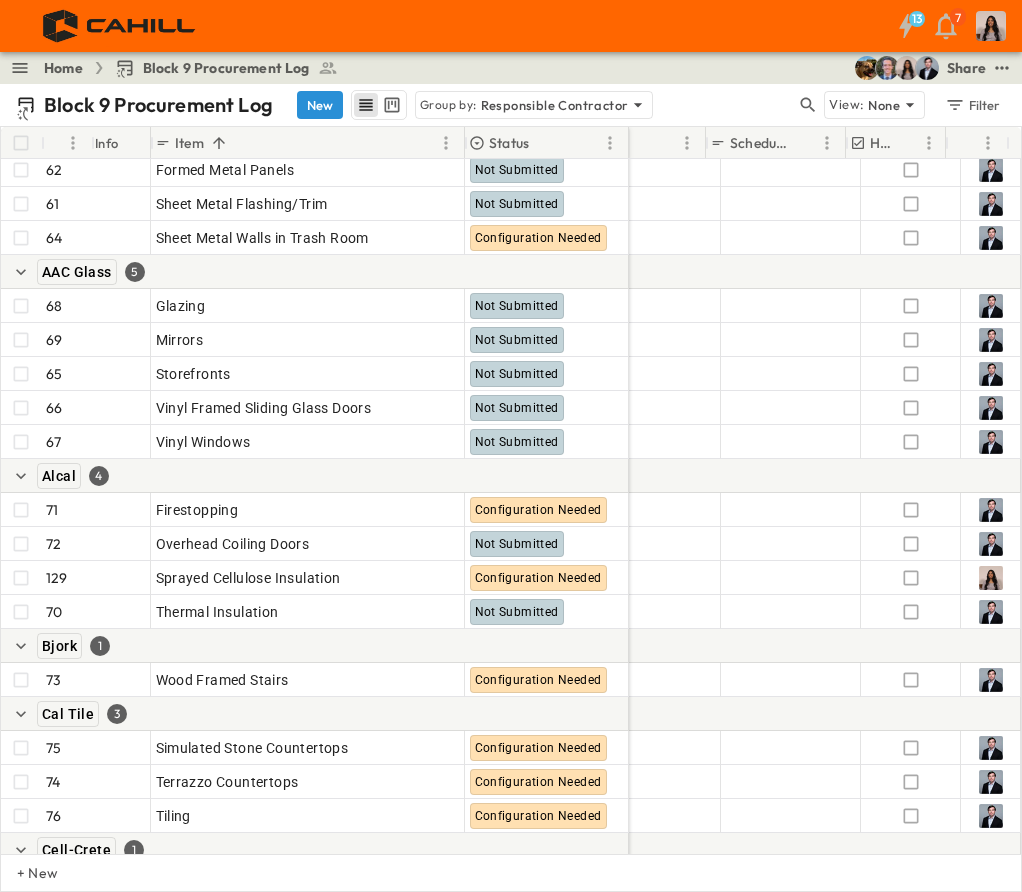 click on "13 7" at bounding box center (509, 26) 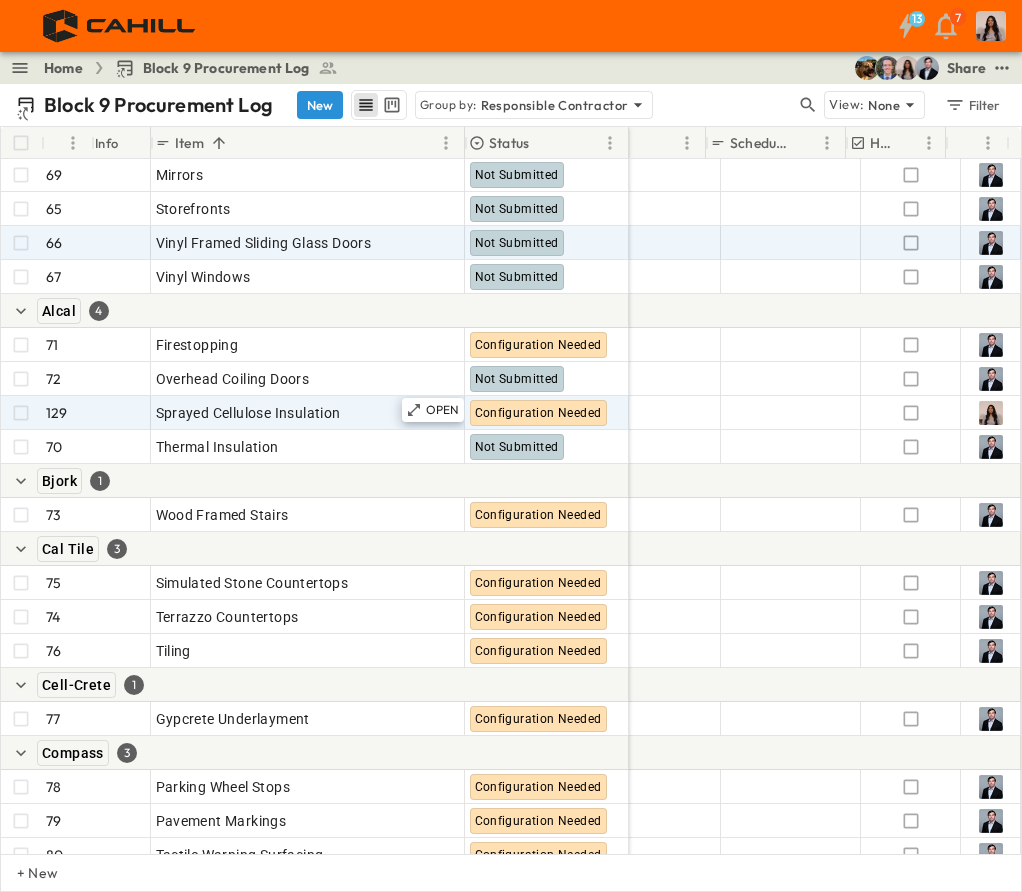 scroll, scrollTop: 3300, scrollLeft: 1910, axis: both 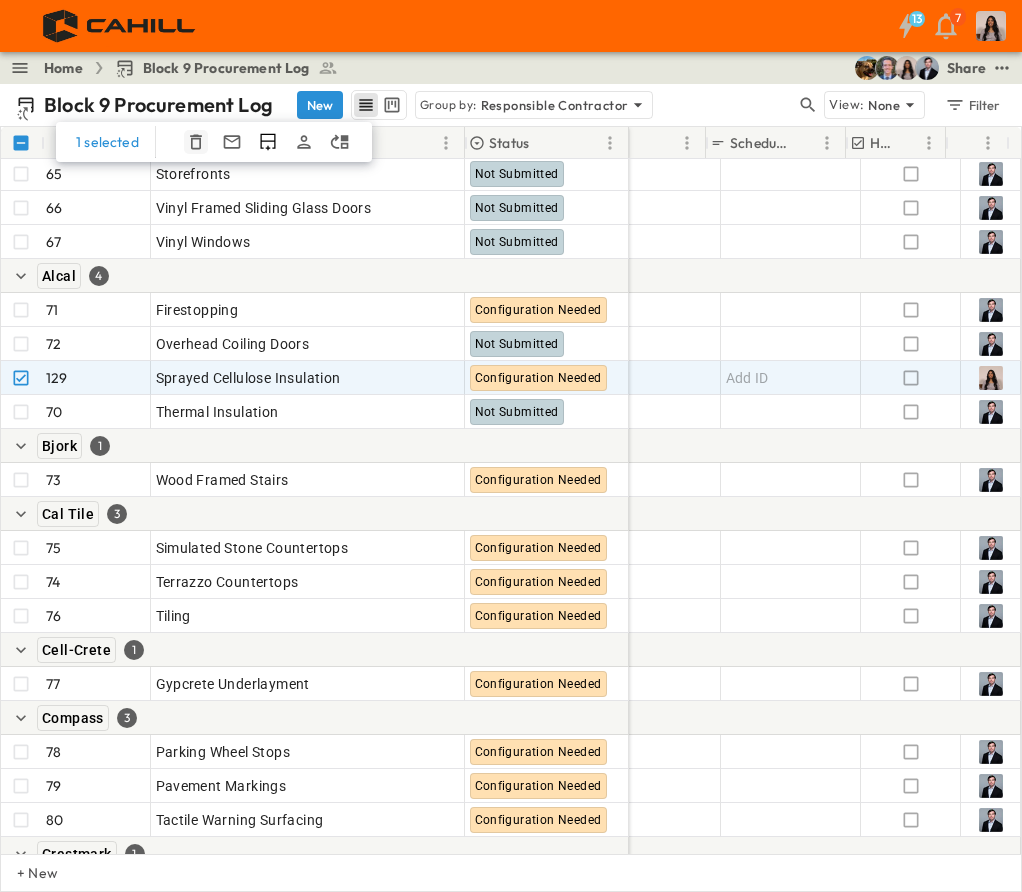 click at bounding box center (196, 142) 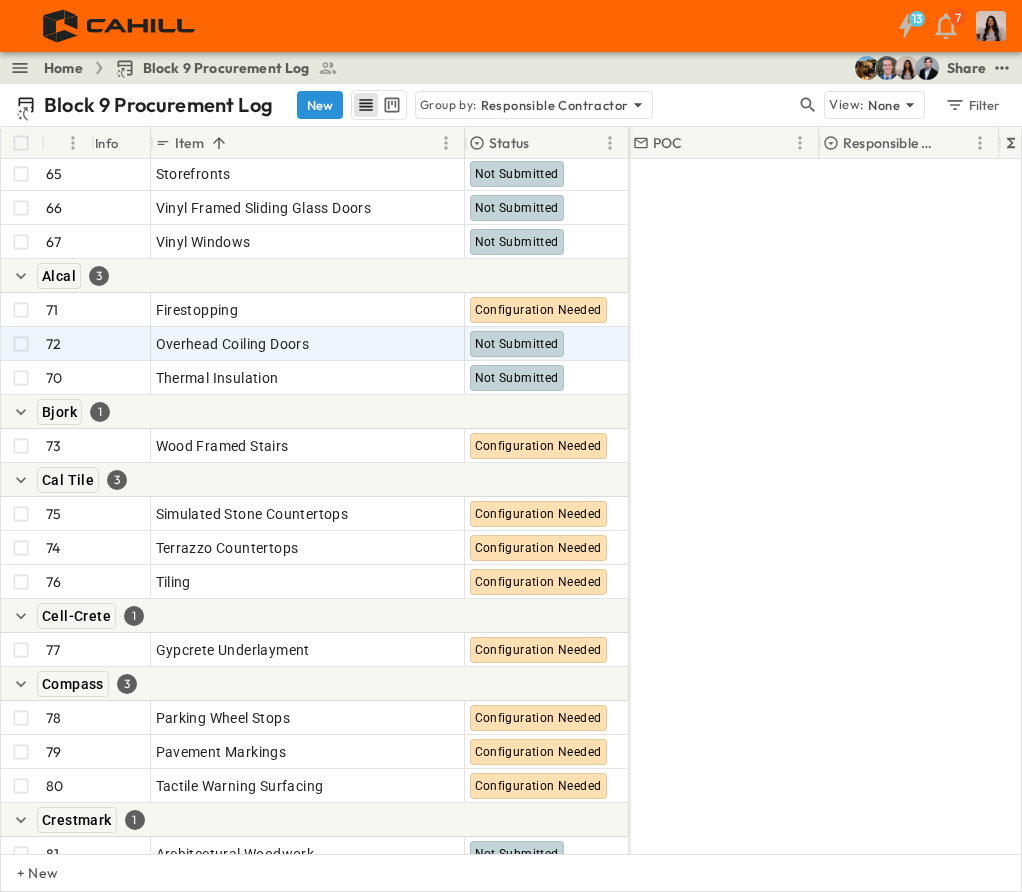 scroll, scrollTop: 3300, scrollLeft: 0, axis: vertical 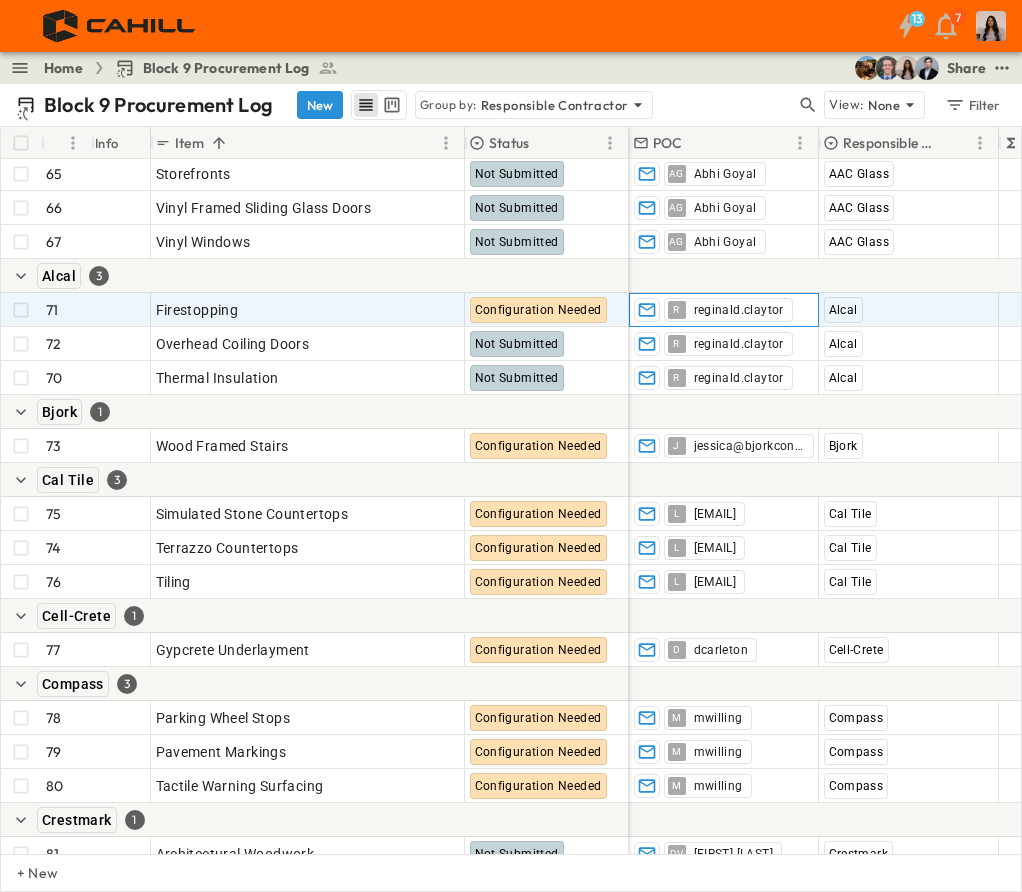 click on "reginald.claytor" at bounding box center (739, 310) 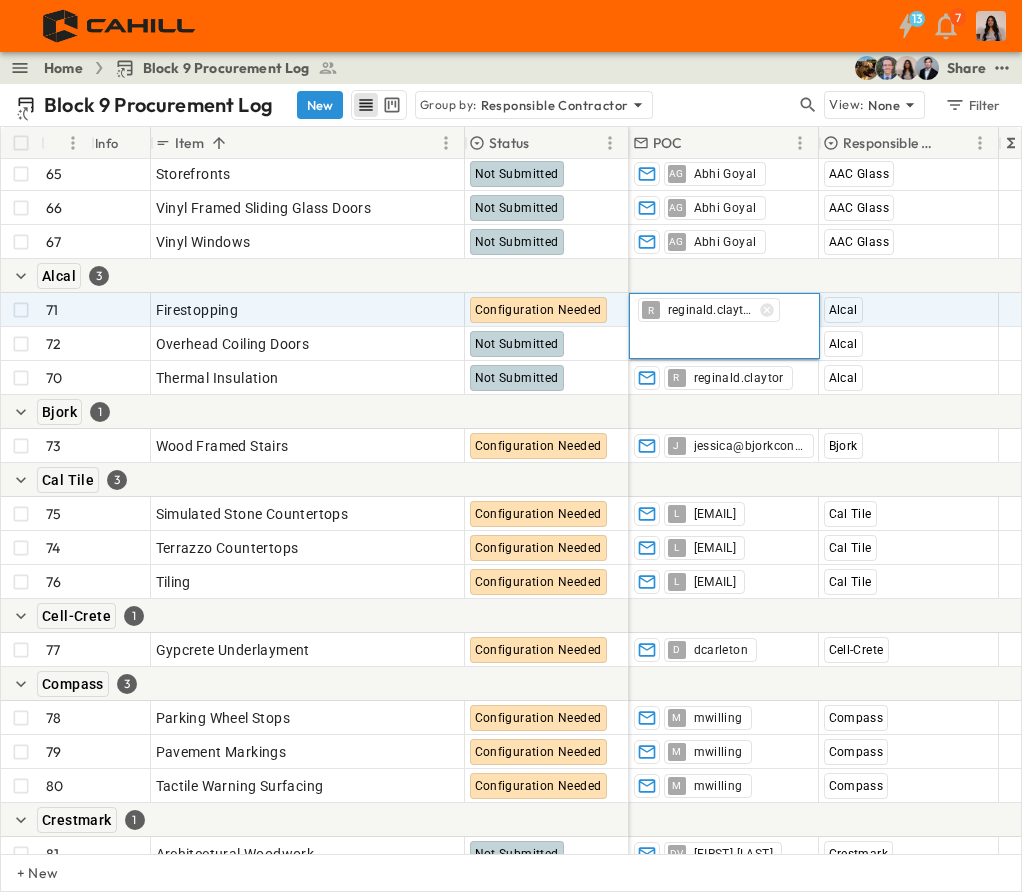 click on "reginald.claytor" at bounding box center (710, 310) 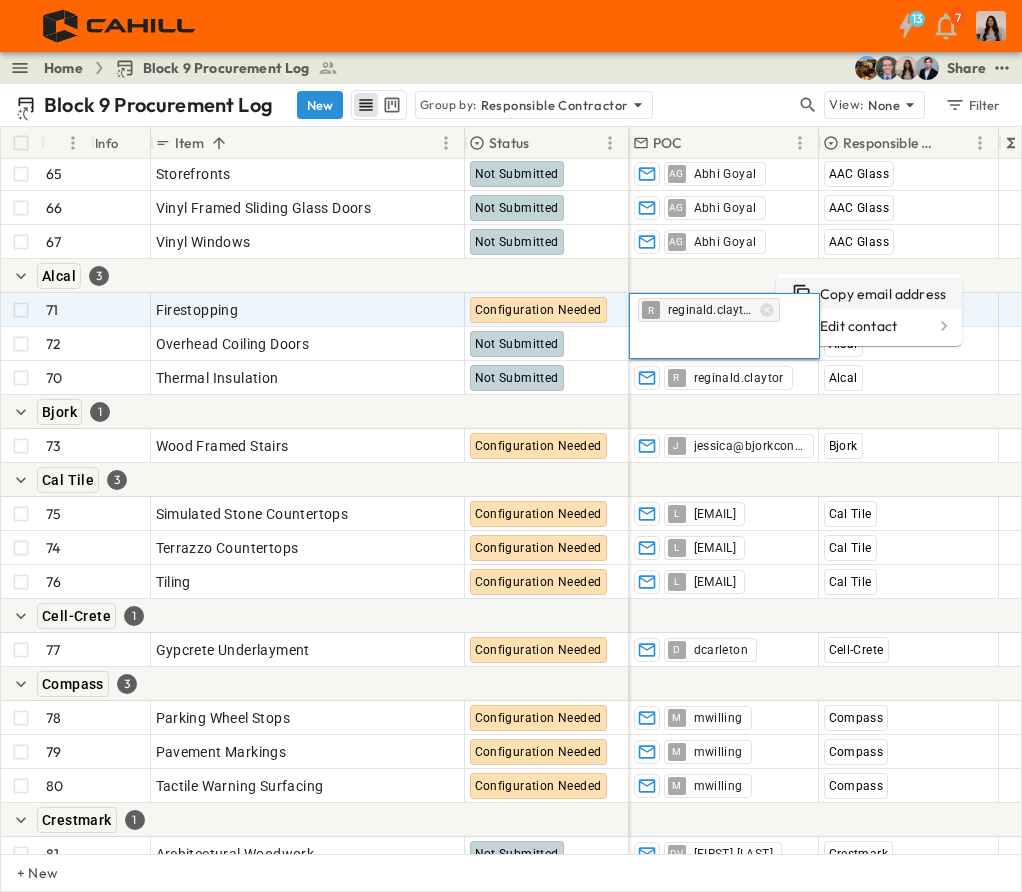 click on "Copy email address" at bounding box center (869, 294) 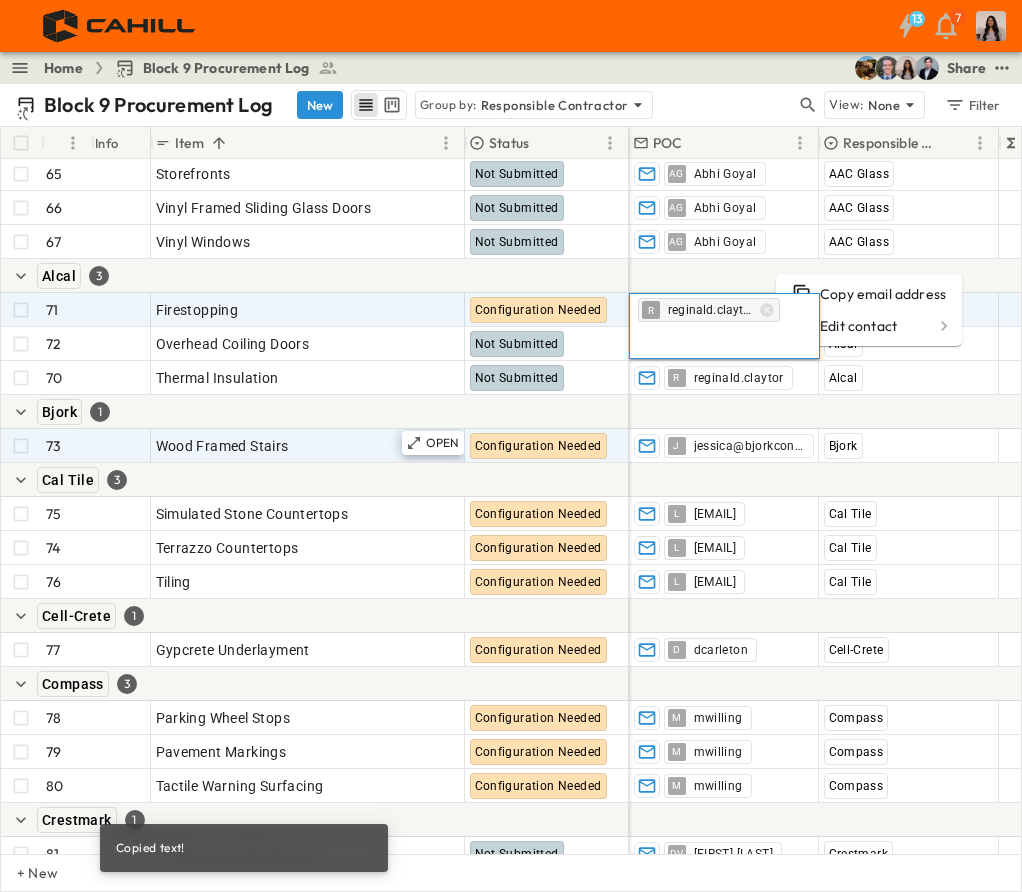 drag, startPoint x: 179, startPoint y: 272, endPoint x: 78, endPoint y: 461, distance: 214.29419 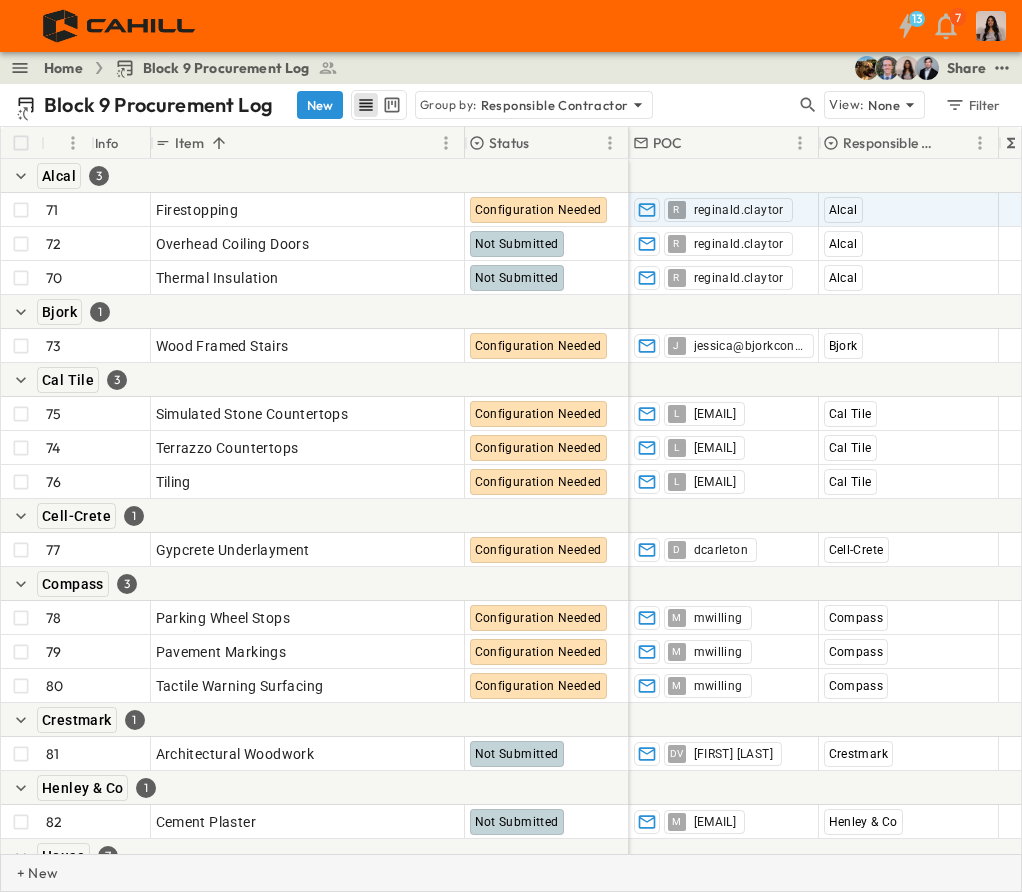scroll, scrollTop: 3500, scrollLeft: 0, axis: vertical 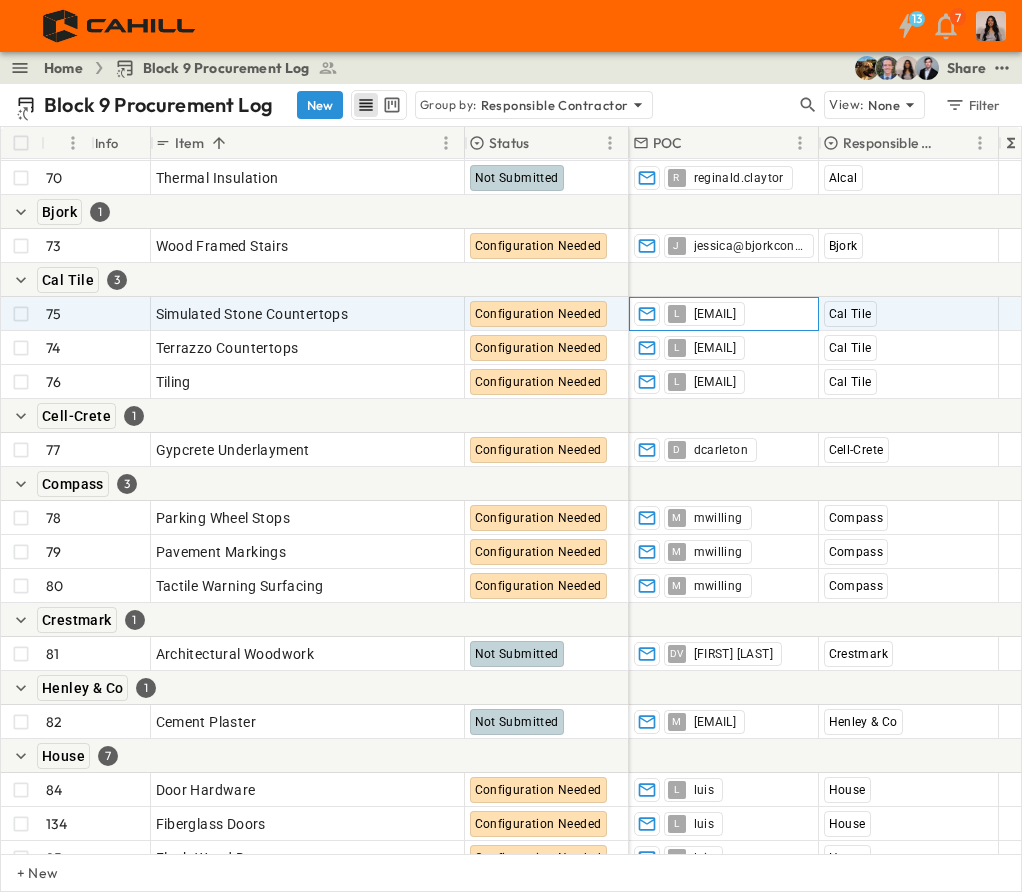 click on "[EMAIL]" at bounding box center [715, 314] 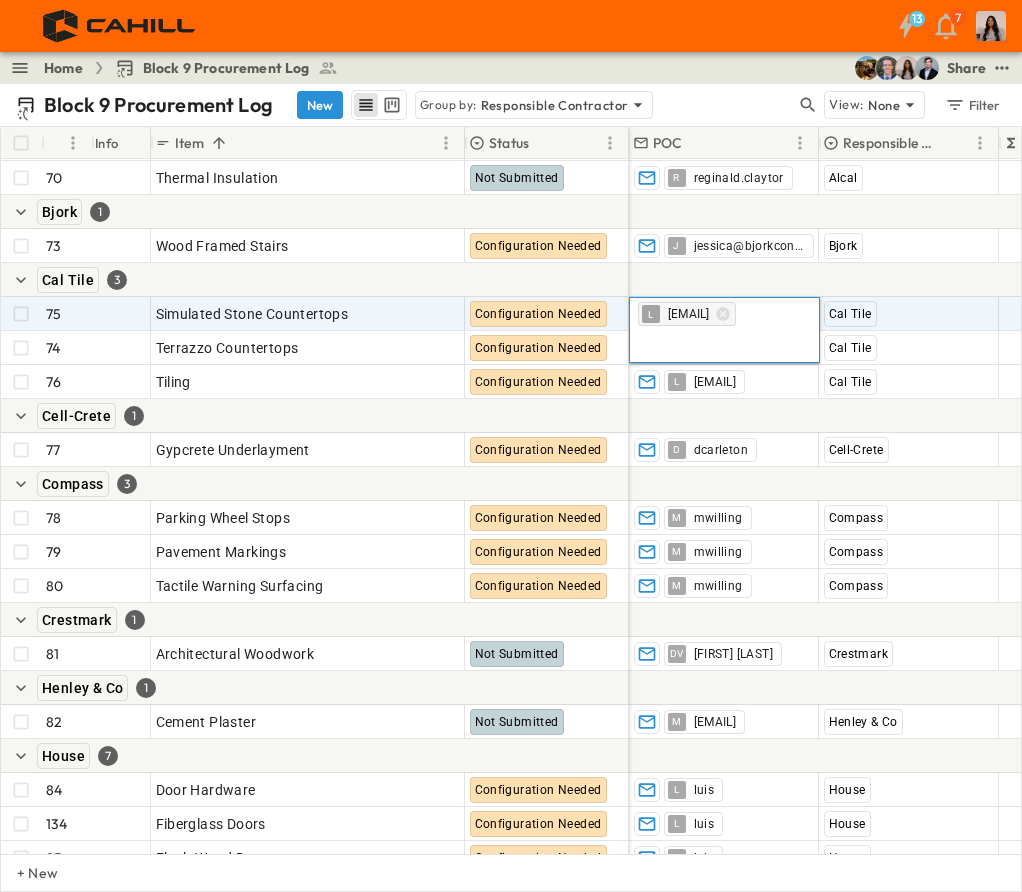 click on "[EMAIL]" at bounding box center (688, 314) 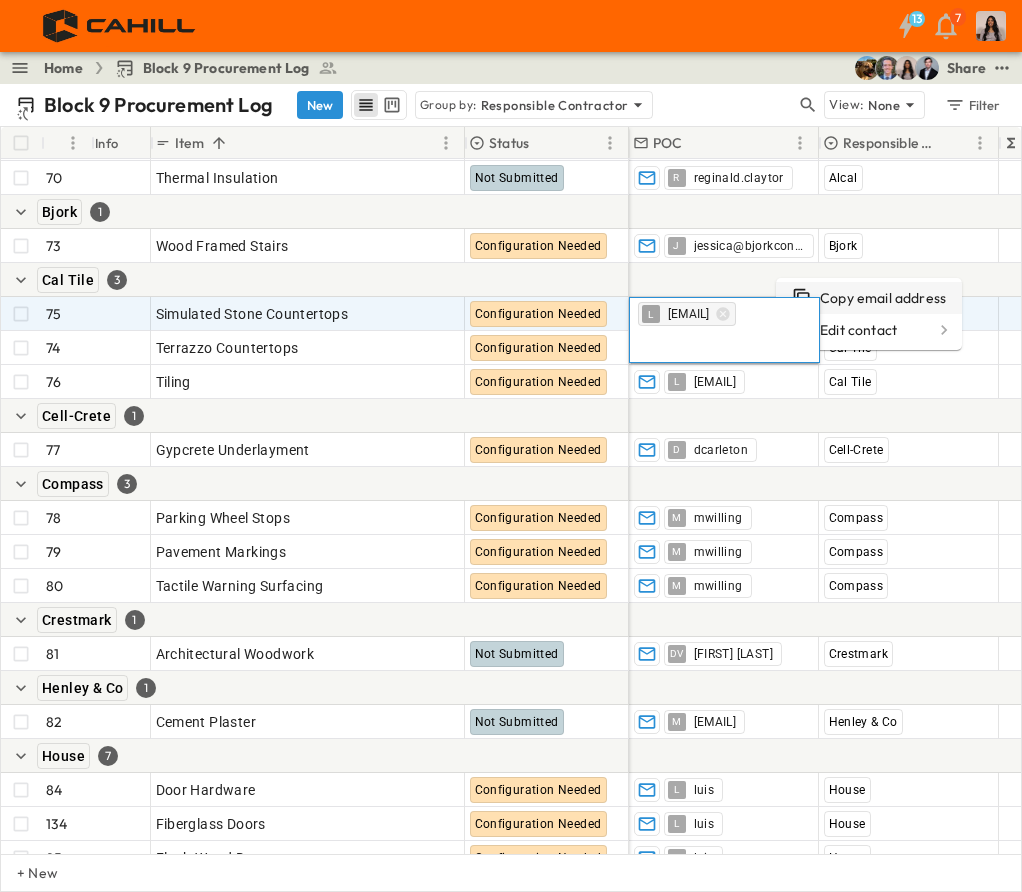 click on "Copy email address" at bounding box center (869, 298) 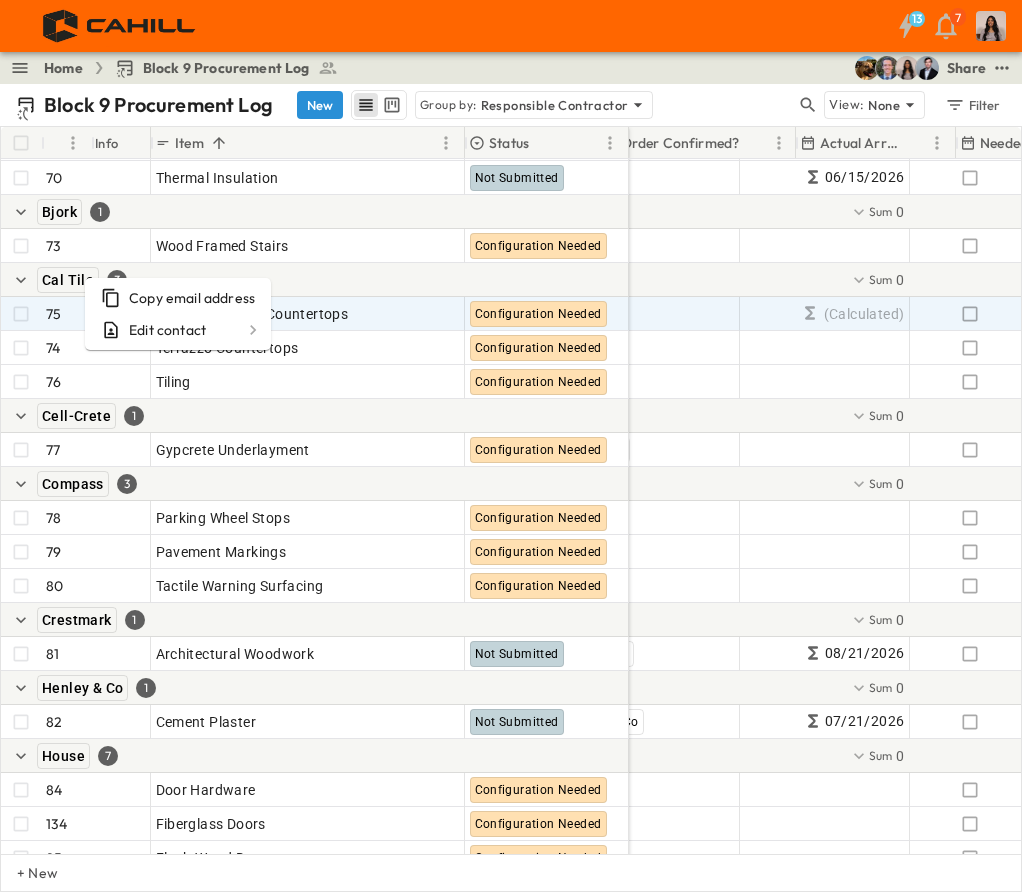 scroll, scrollTop: 3500, scrollLeft: 1910, axis: both 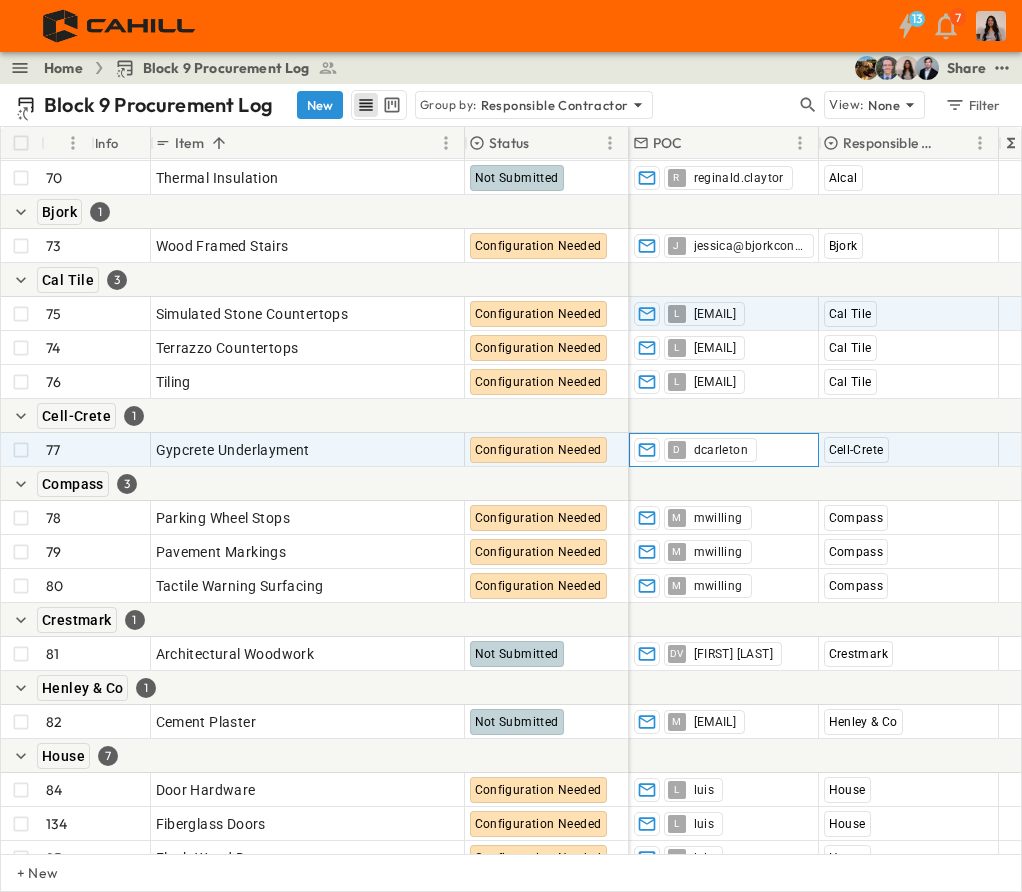 click on "dcarleton" at bounding box center (721, 450) 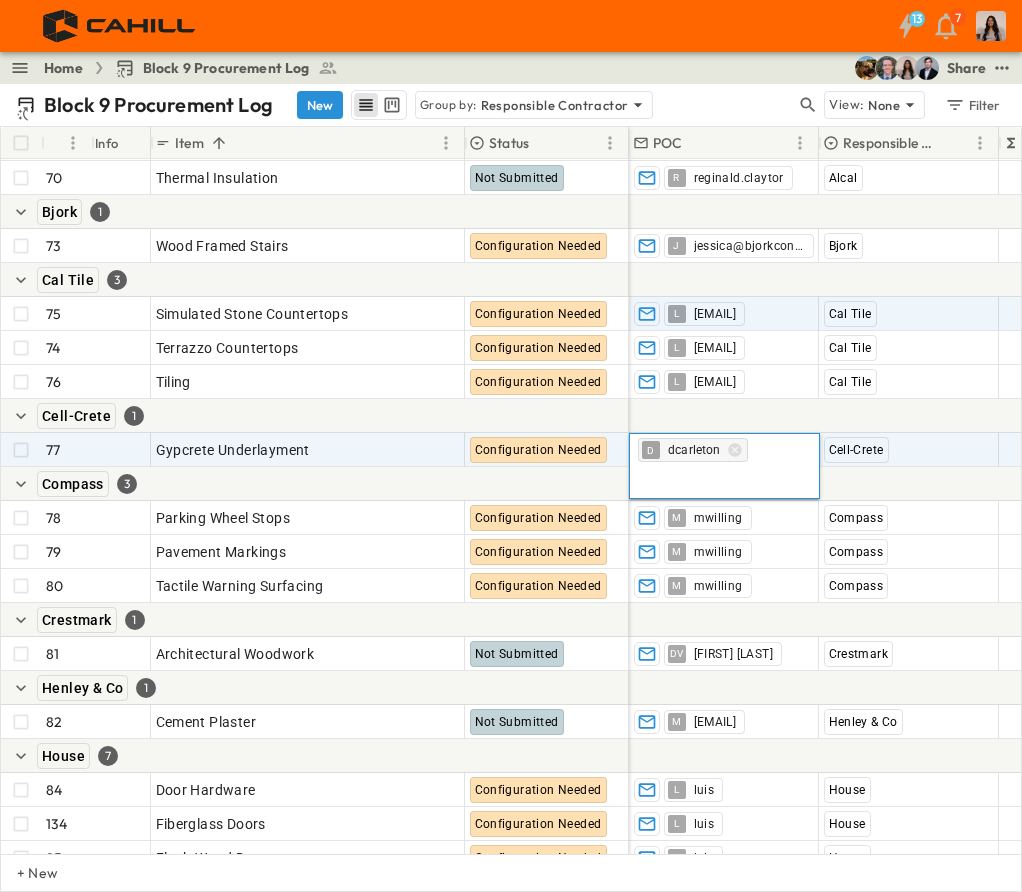 click on "dcarleton" at bounding box center [694, 450] 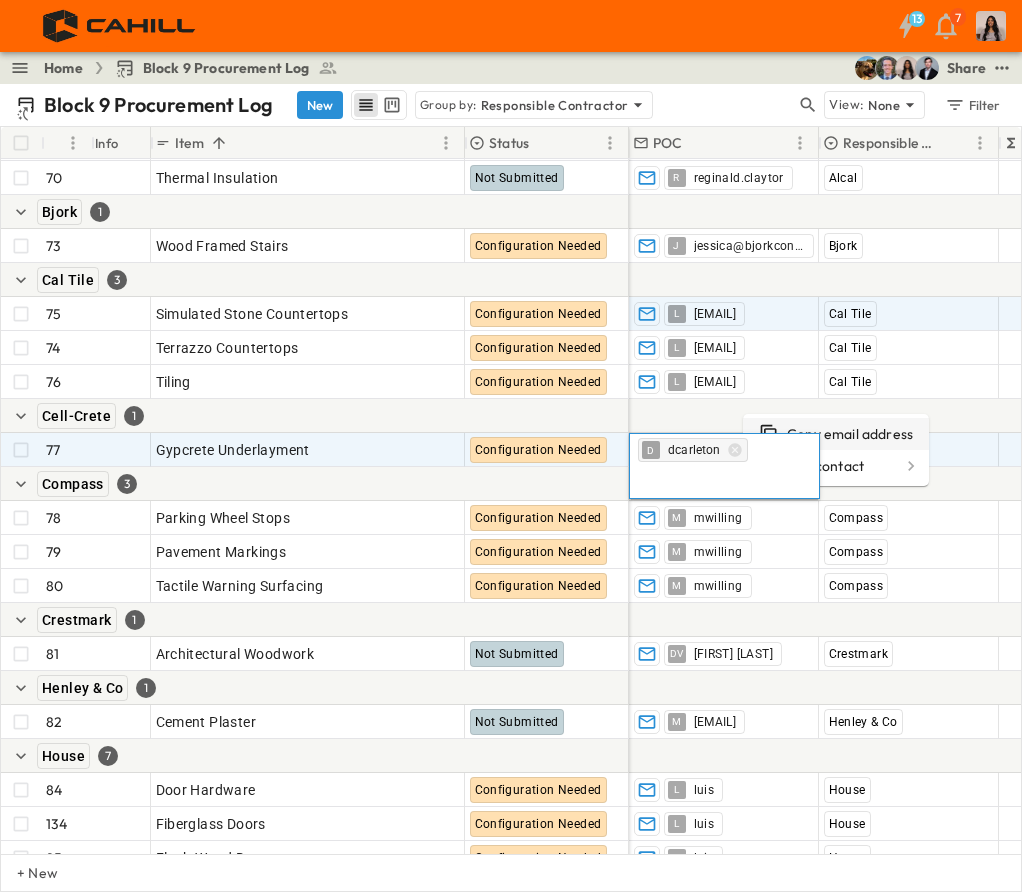 click on "Copy email address" at bounding box center (836, 434) 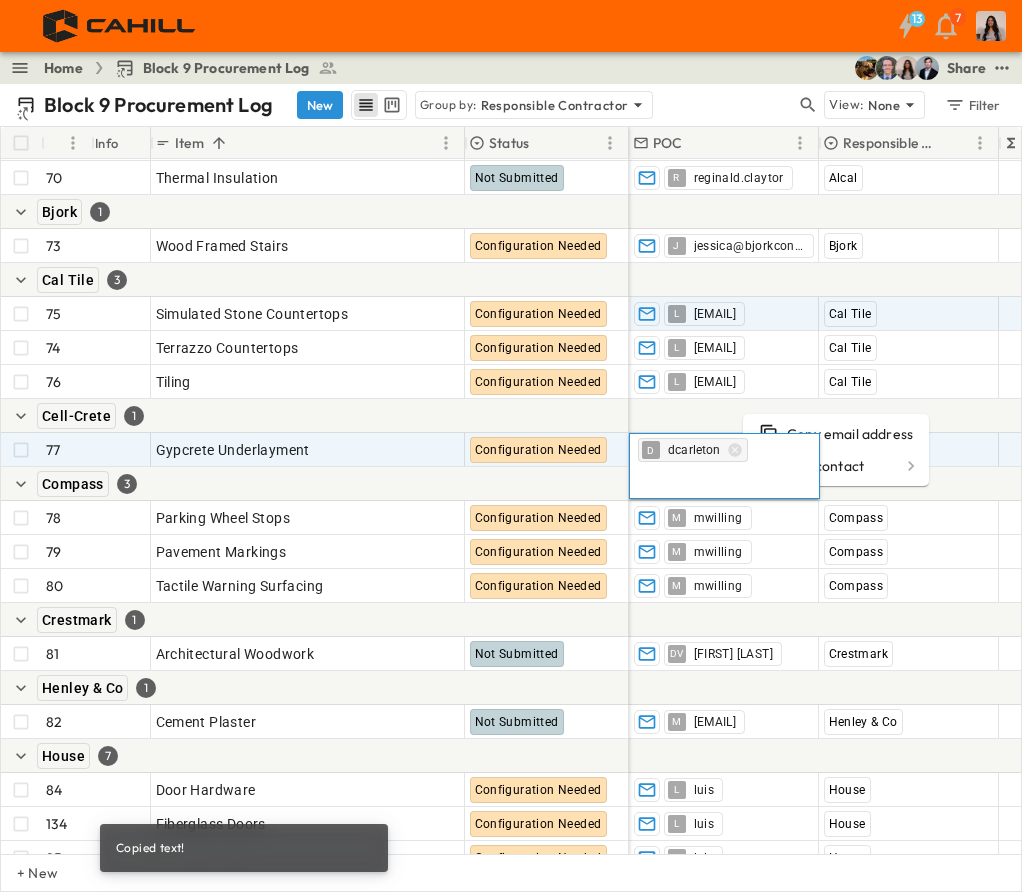 click at bounding box center (1119, 416) 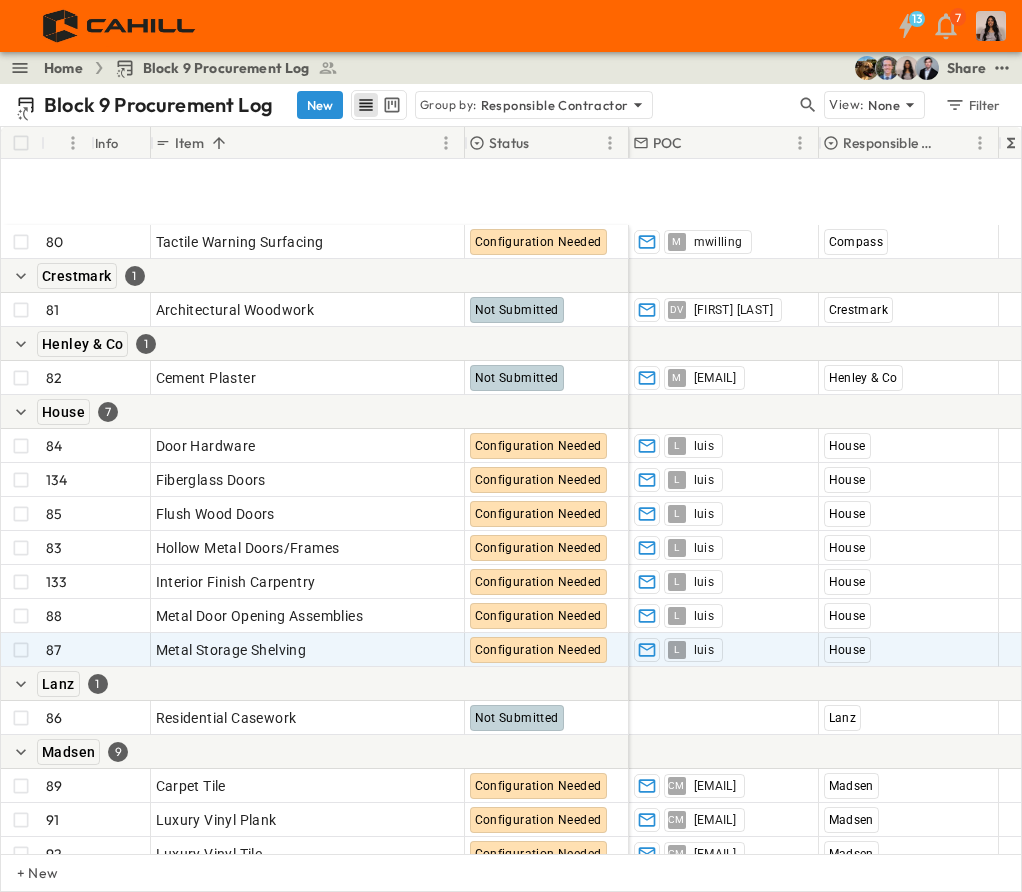 scroll, scrollTop: 4000, scrollLeft: 0, axis: vertical 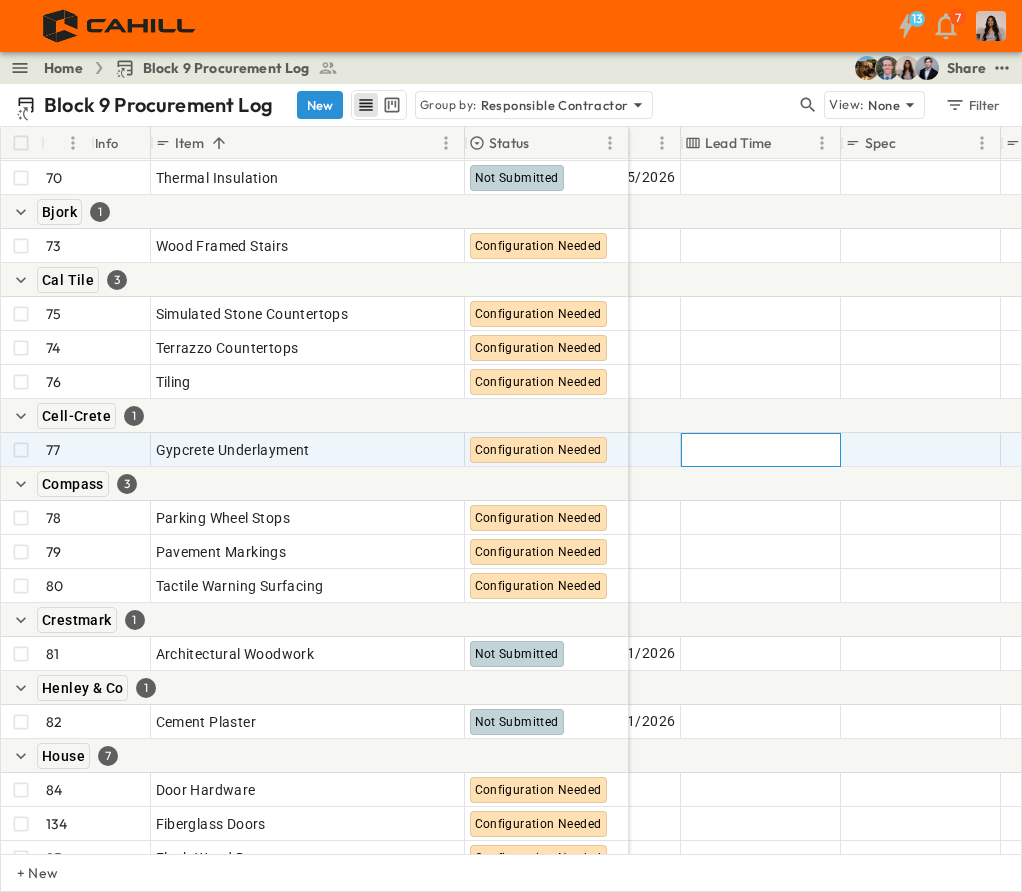 click on "Add Duration" at bounding box center (792, 450) 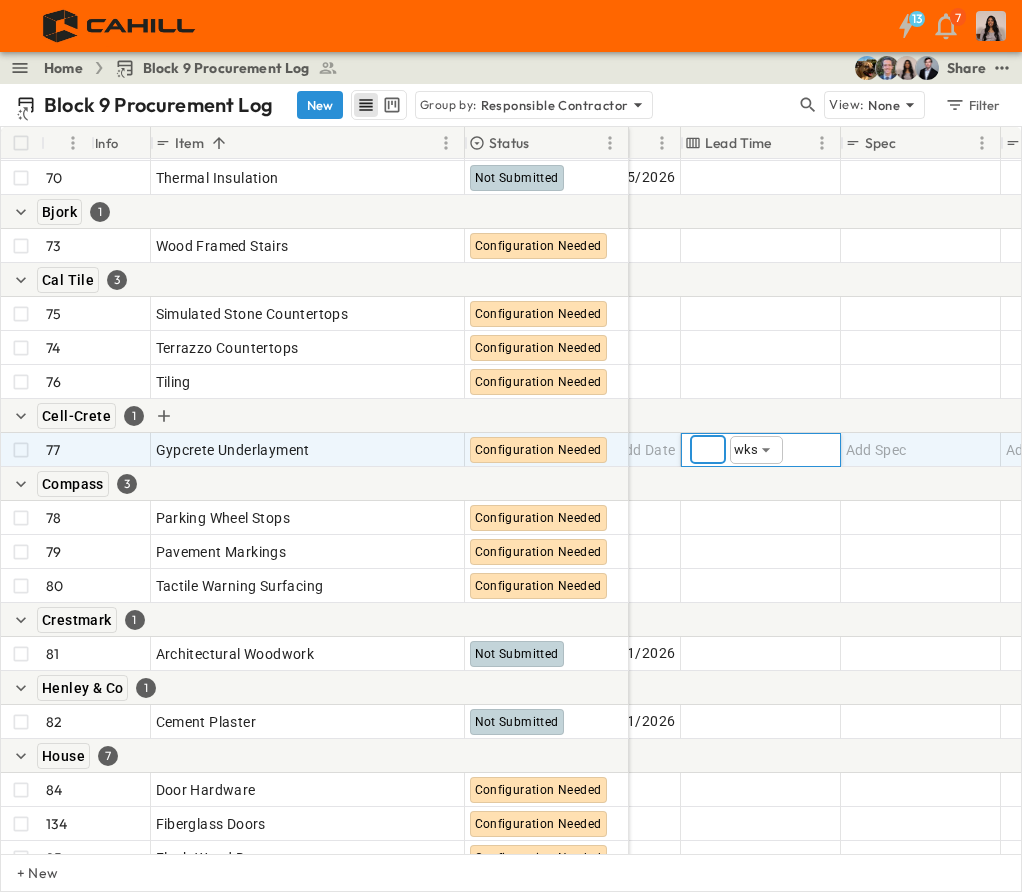 type on "*" 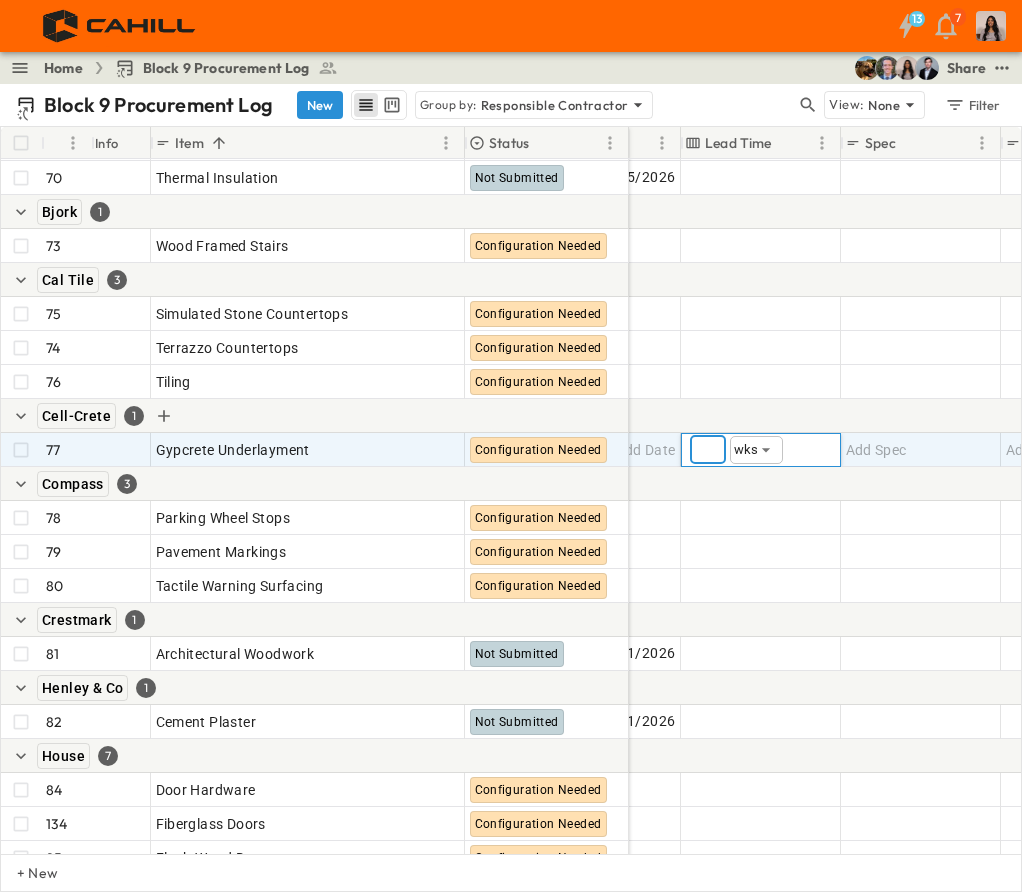 click on "Cell-Crete 1" at bounding box center (315, 416) 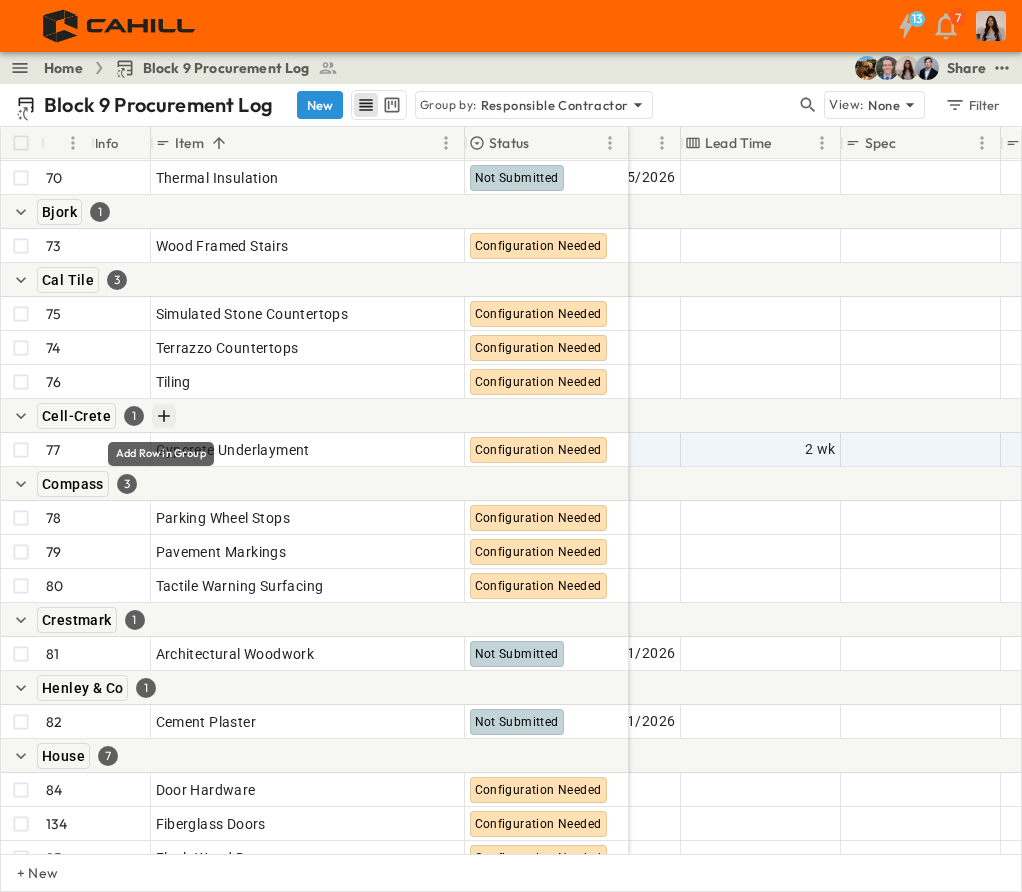click at bounding box center [129, 76] 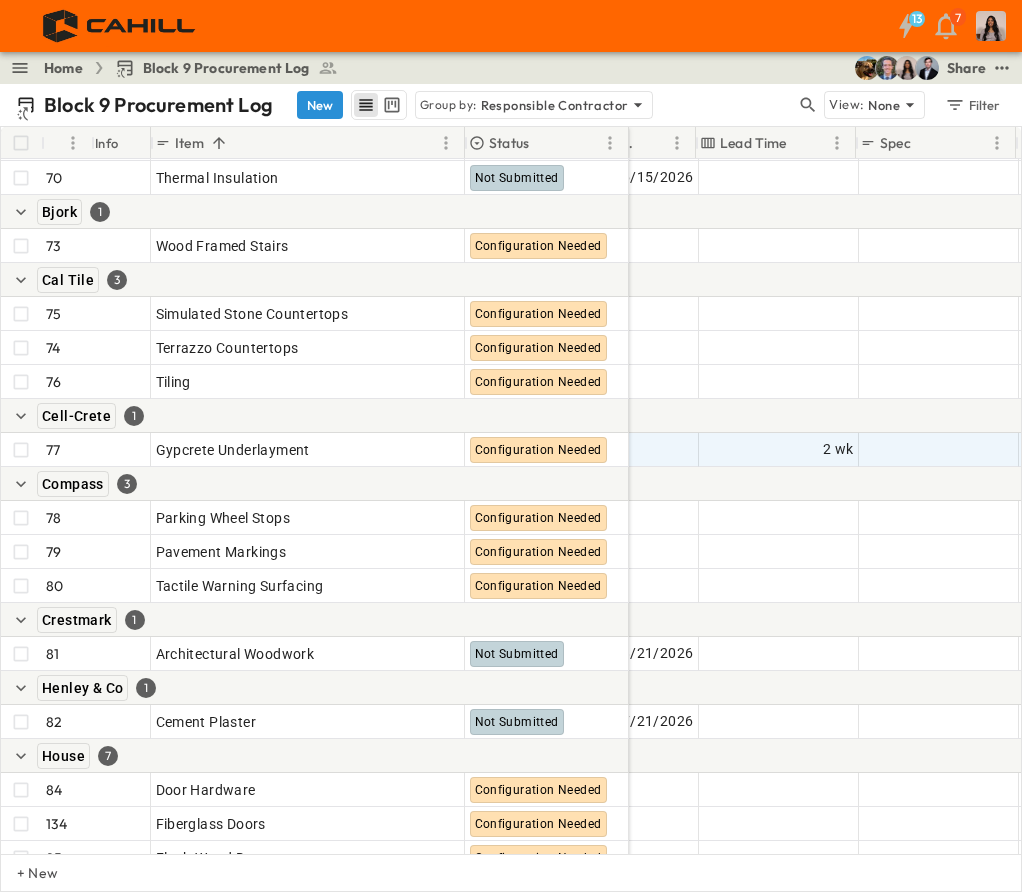 scroll, scrollTop: 3500, scrollLeft: 1600, axis: both 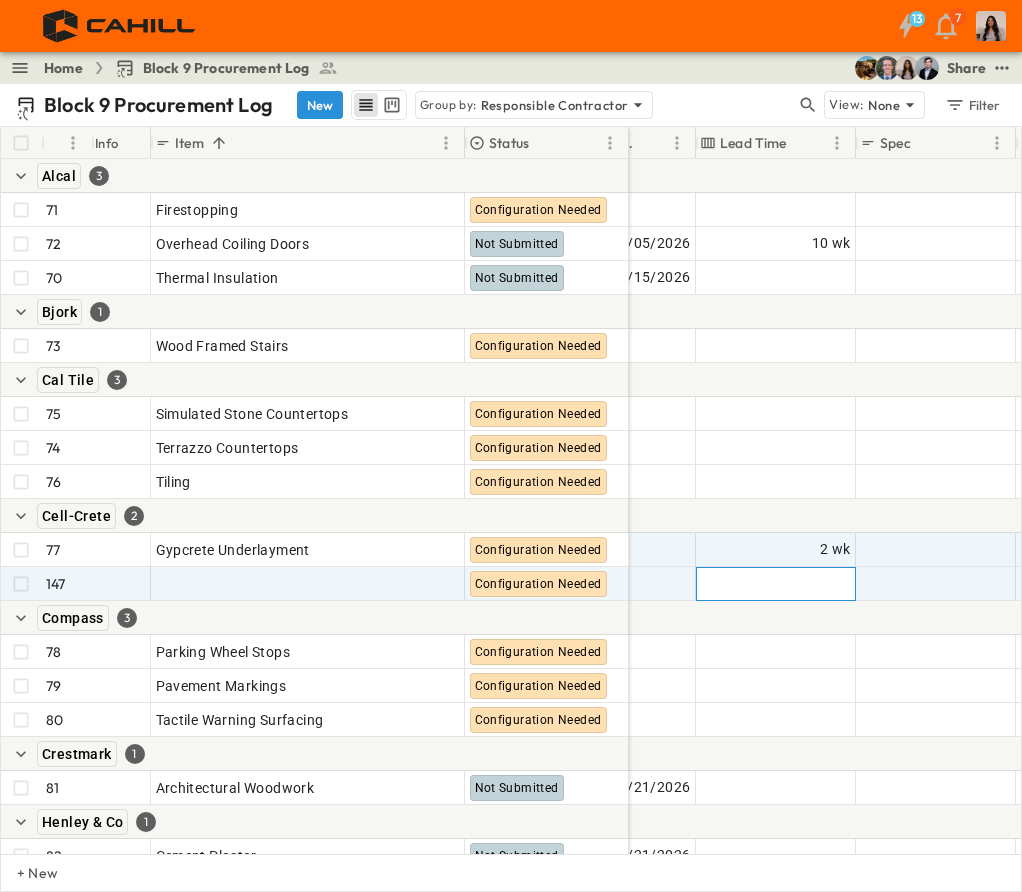 click on "Add Duration" at bounding box center (807, 584) 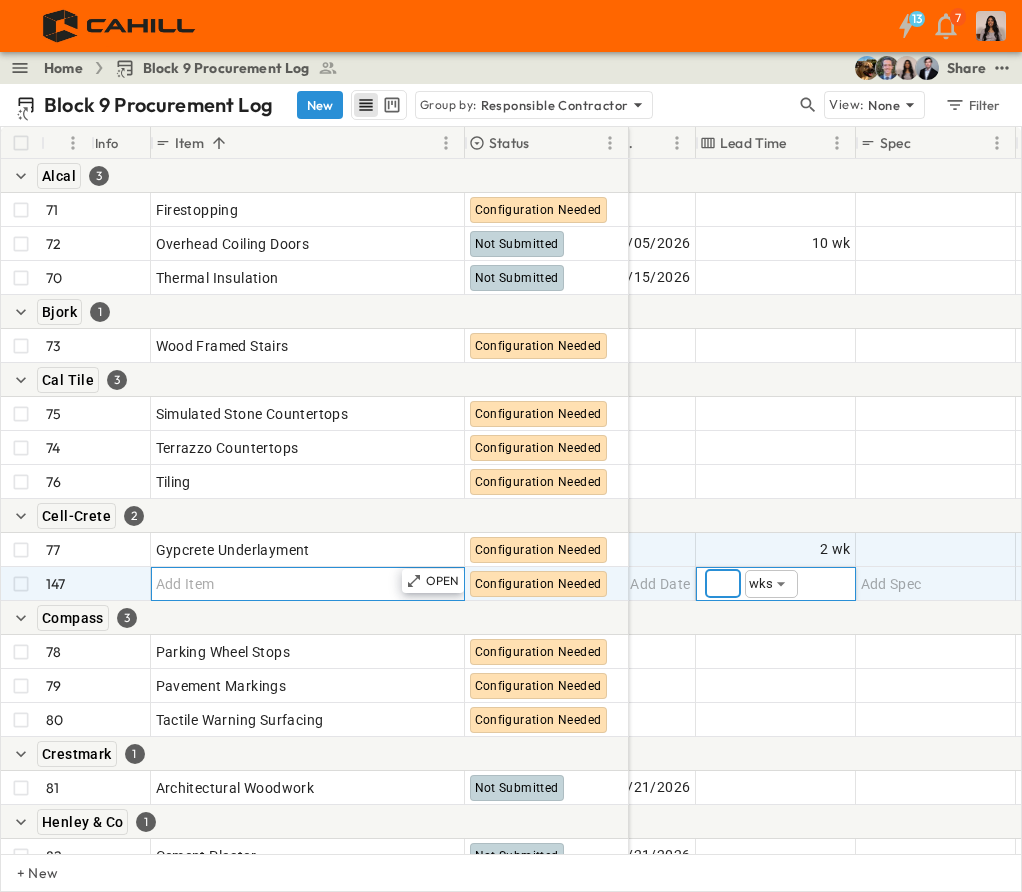 click on "Add Item" at bounding box center [308, 584] 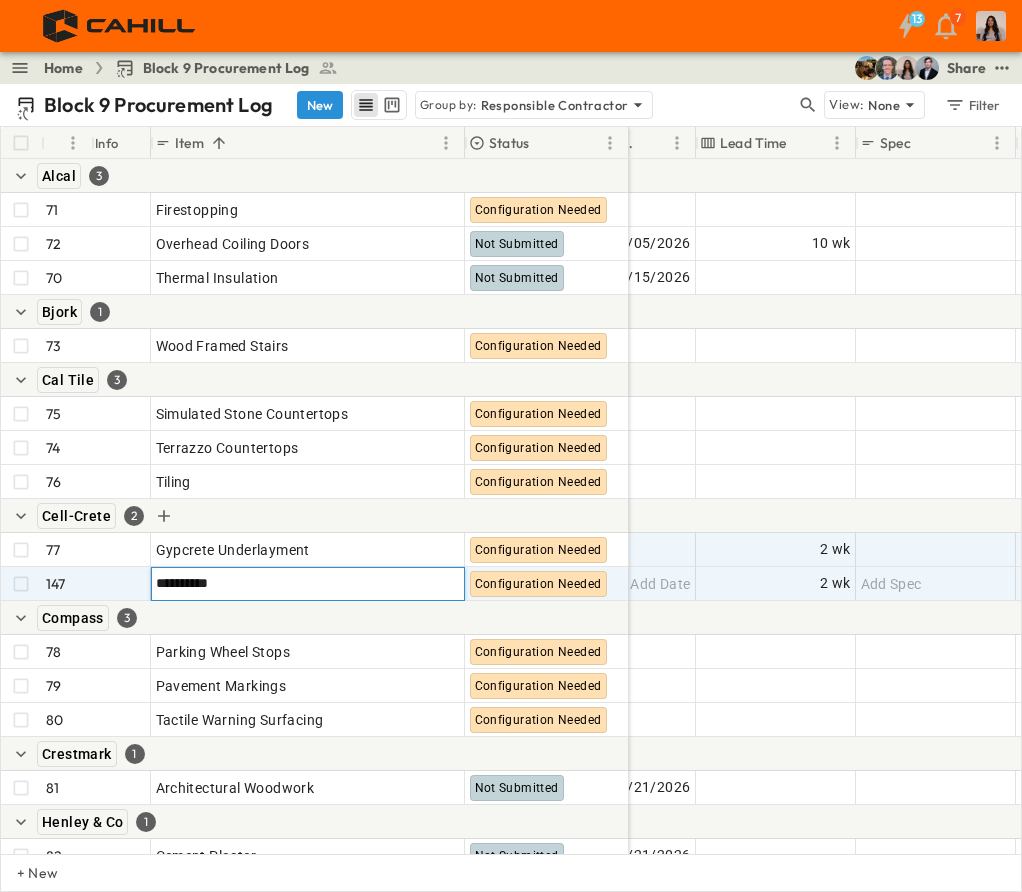 type on "**********" 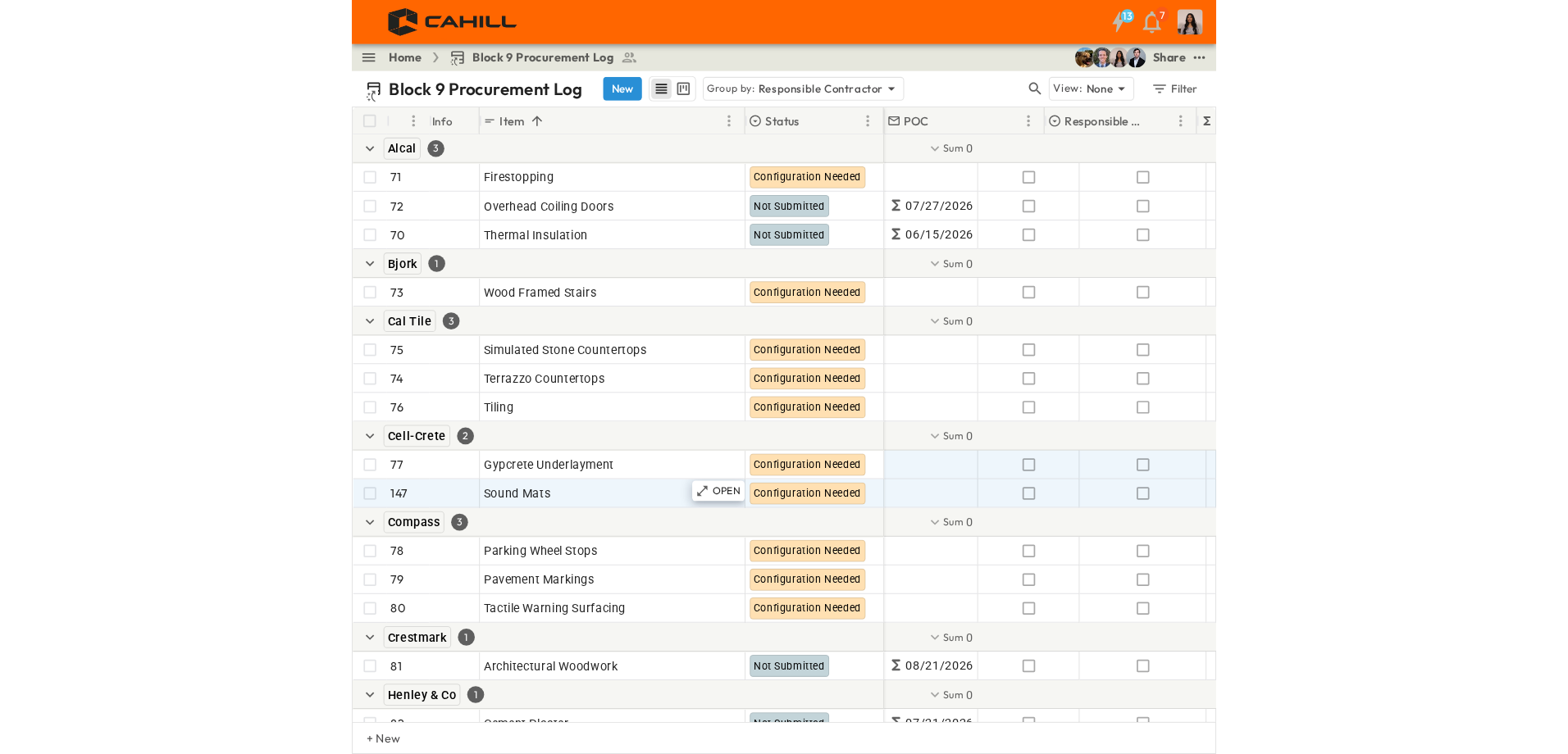 scroll, scrollTop: 2787, scrollLeft: 0, axis: vertical 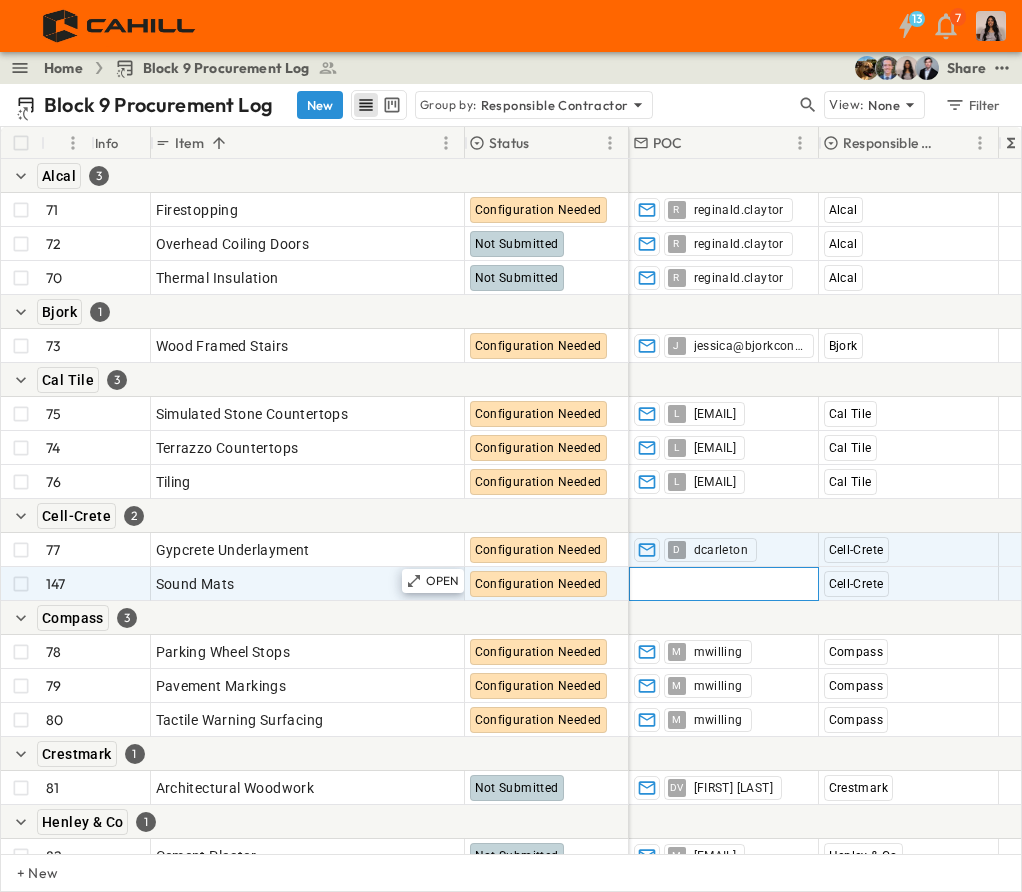 click on "Add Contact" at bounding box center [724, 584] 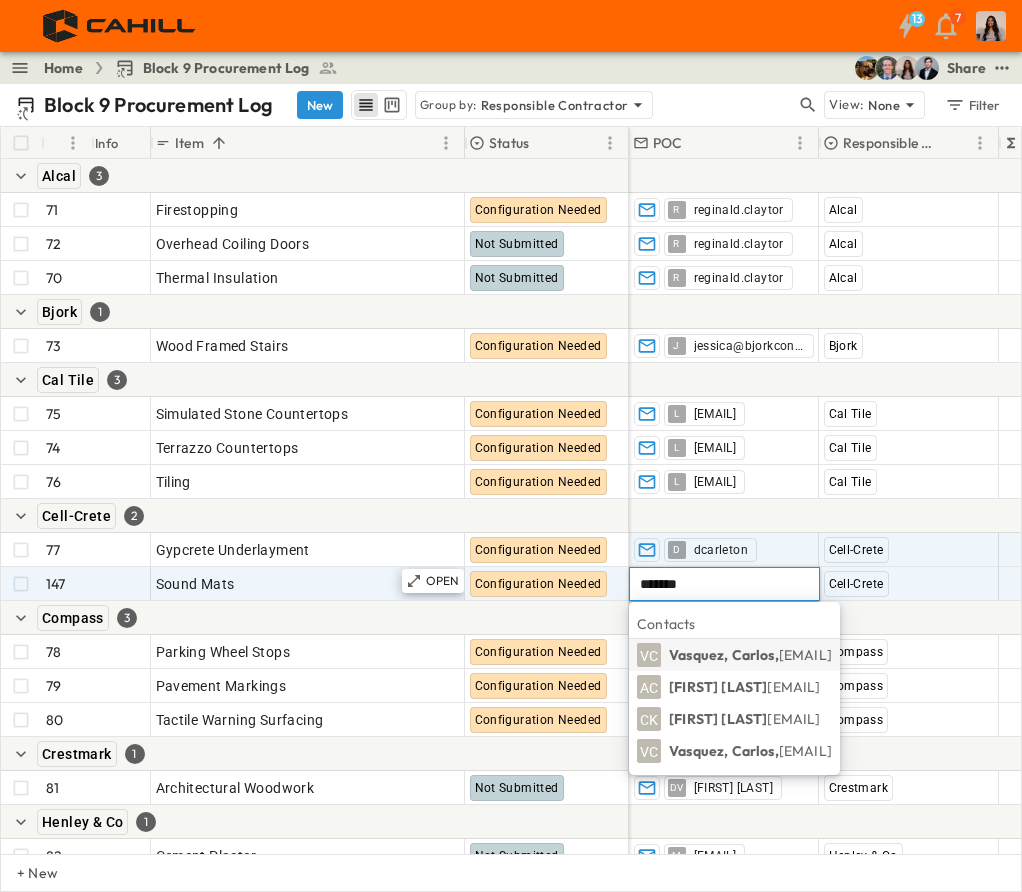 type on "********" 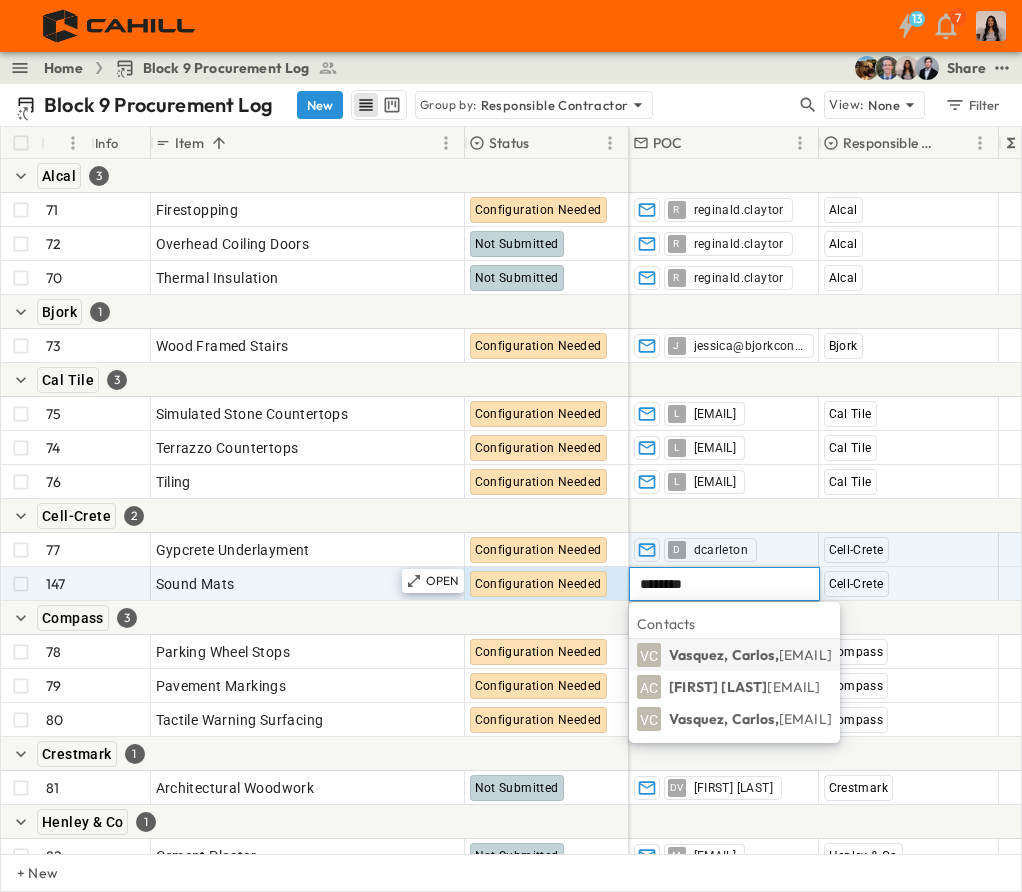 drag, startPoint x: 742, startPoint y: 578, endPoint x: 627, endPoint y: 571, distance: 115.212845 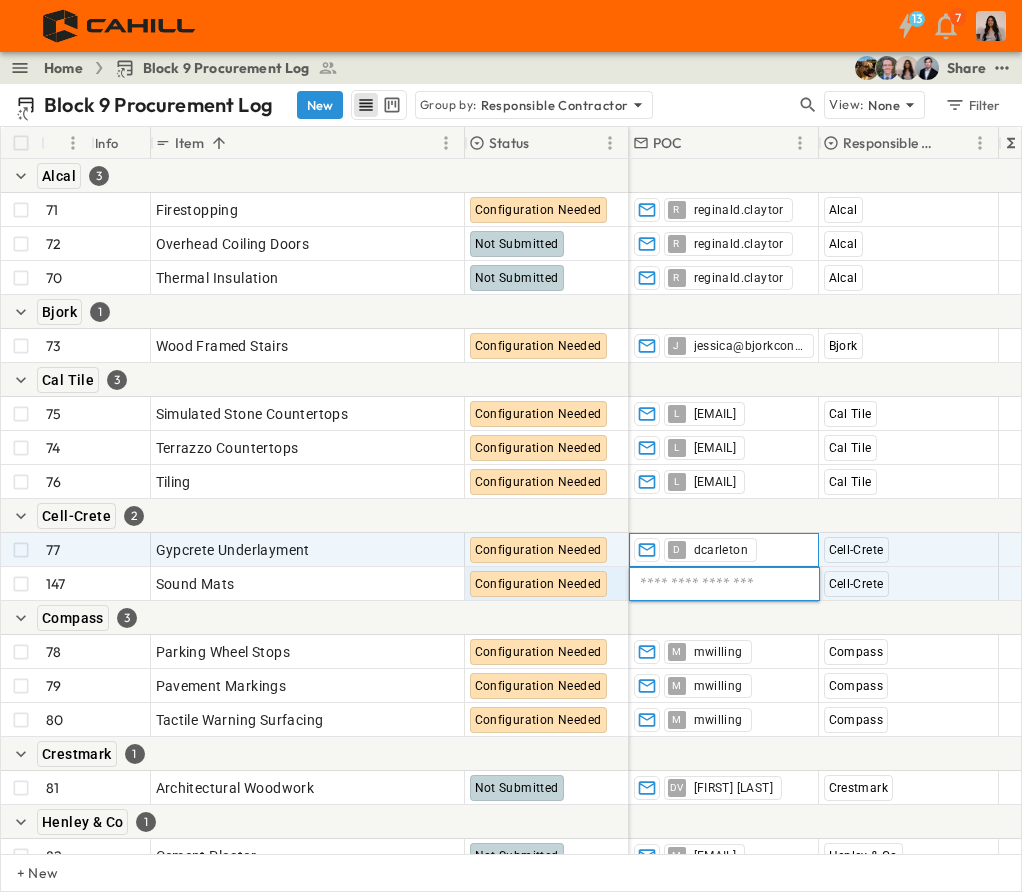 click on "dcarleton" at bounding box center (721, 550) 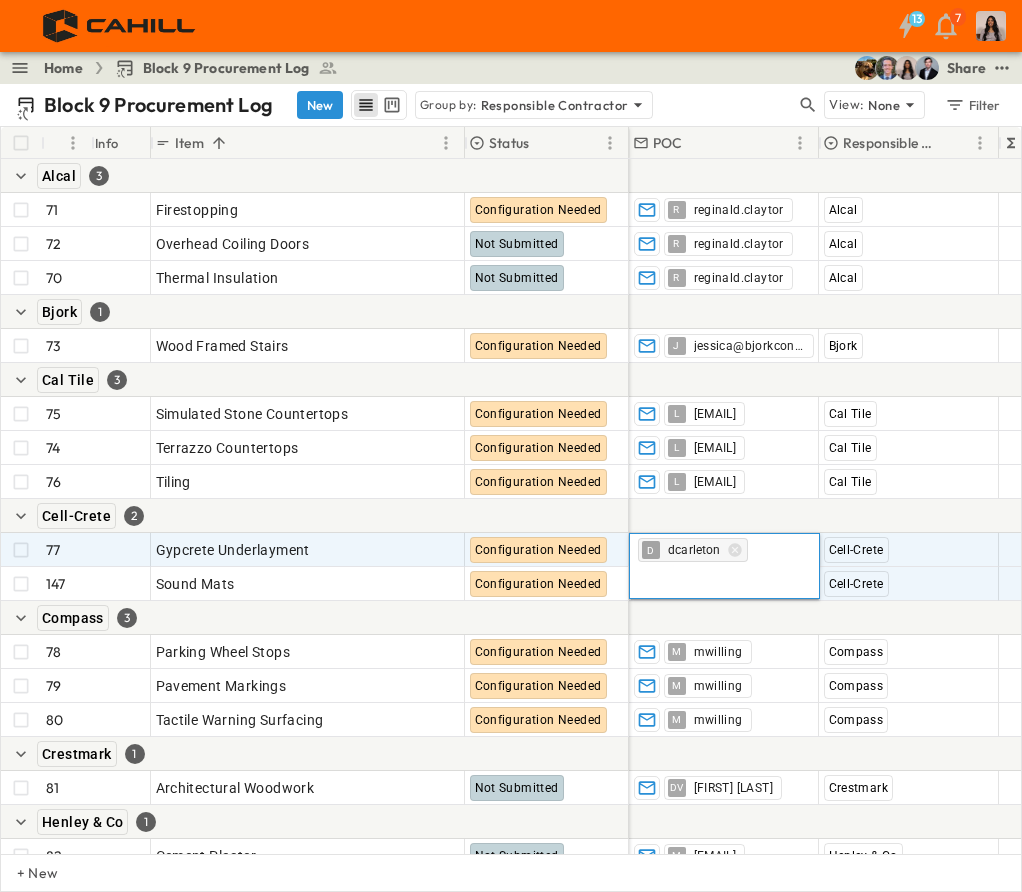 click on "dcarleton" at bounding box center (694, 550) 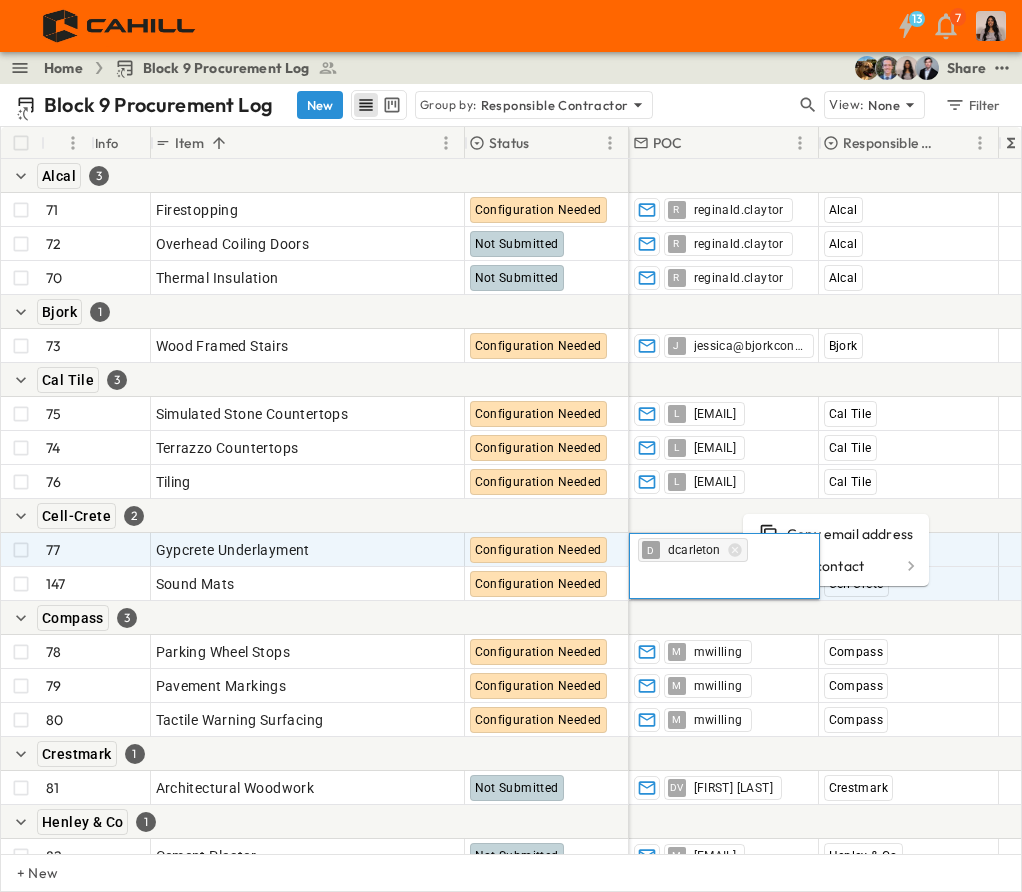 click on "Copy email address" at bounding box center (836, 534) 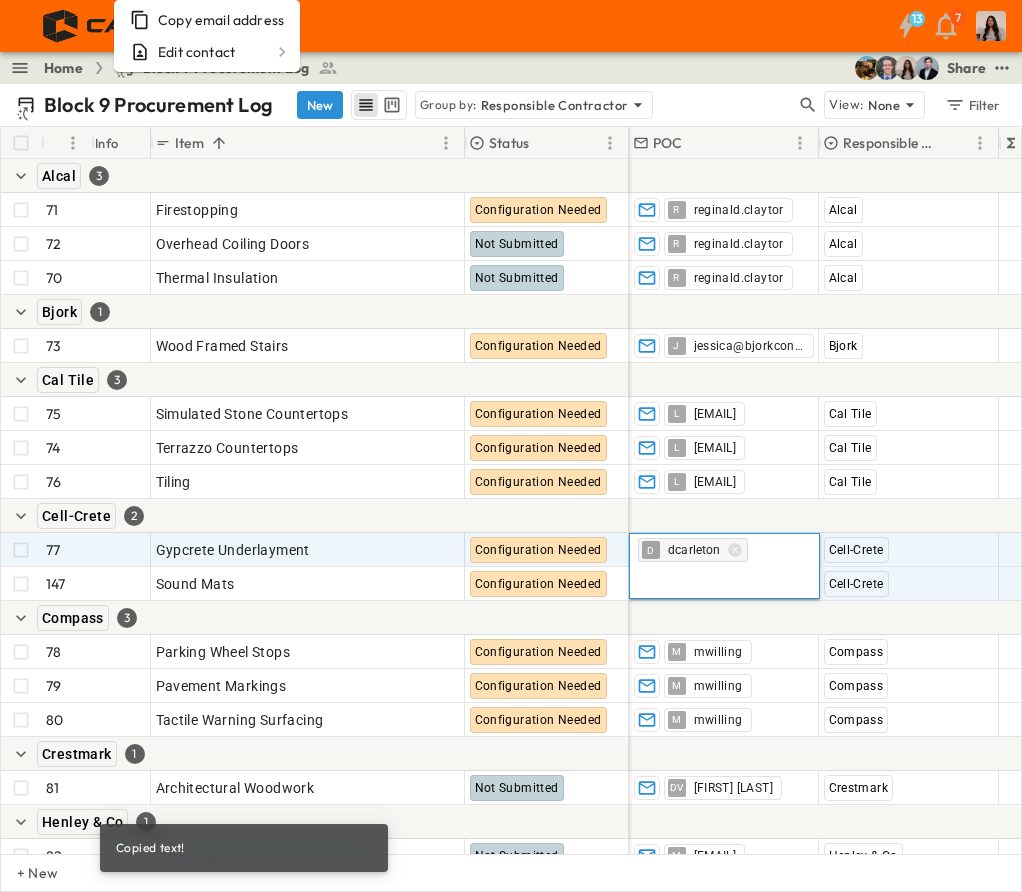click at bounding box center [1119, 618] 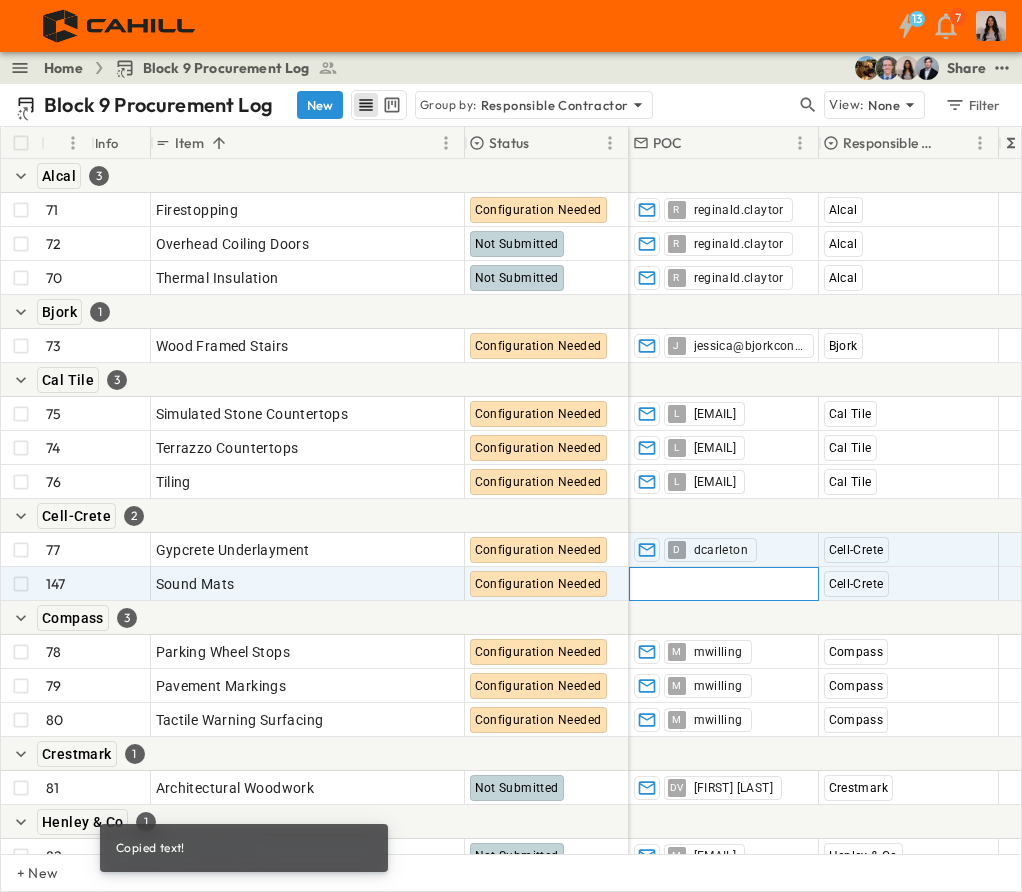 click on "Add Contact" at bounding box center (724, 584) 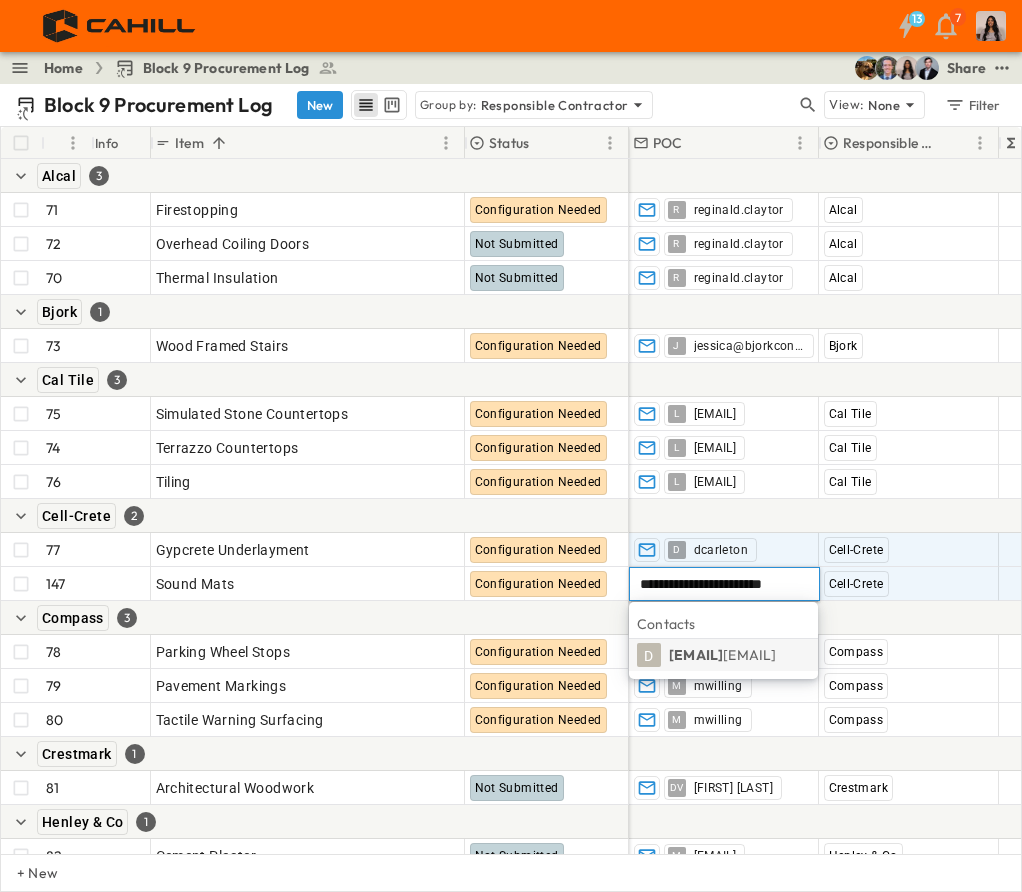 type on "**********" 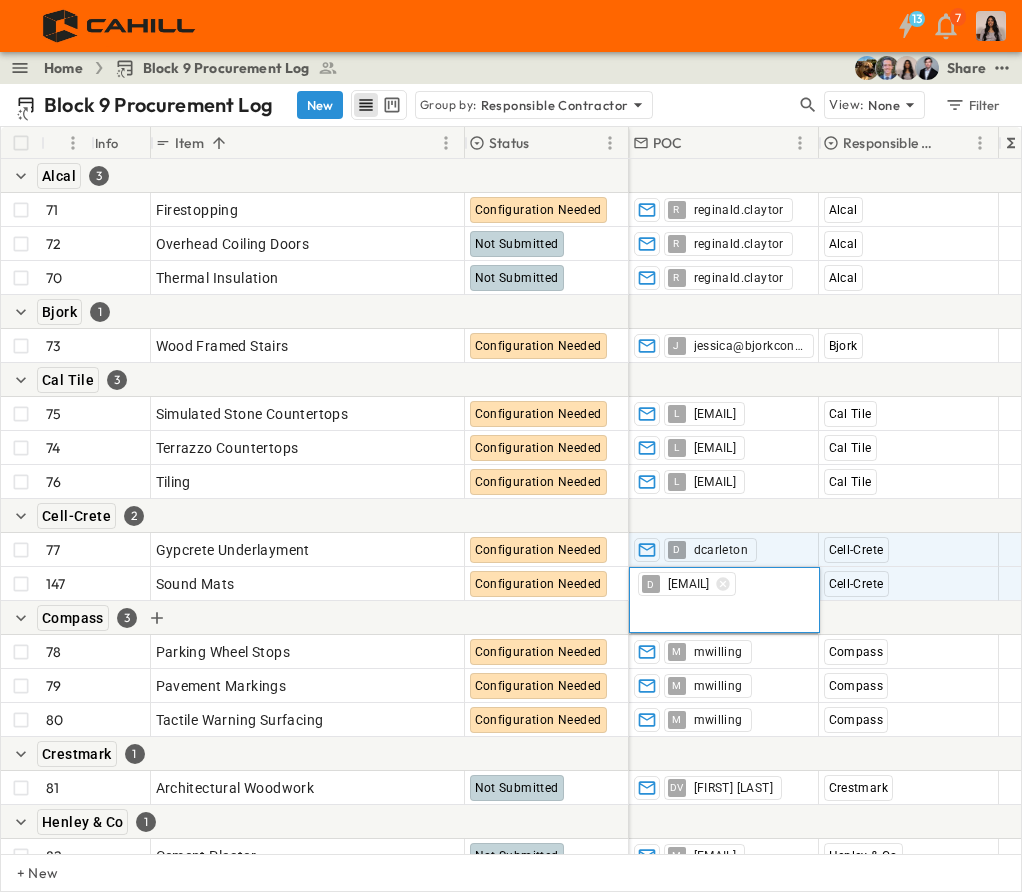 click on "Compass 3" at bounding box center (315, 618) 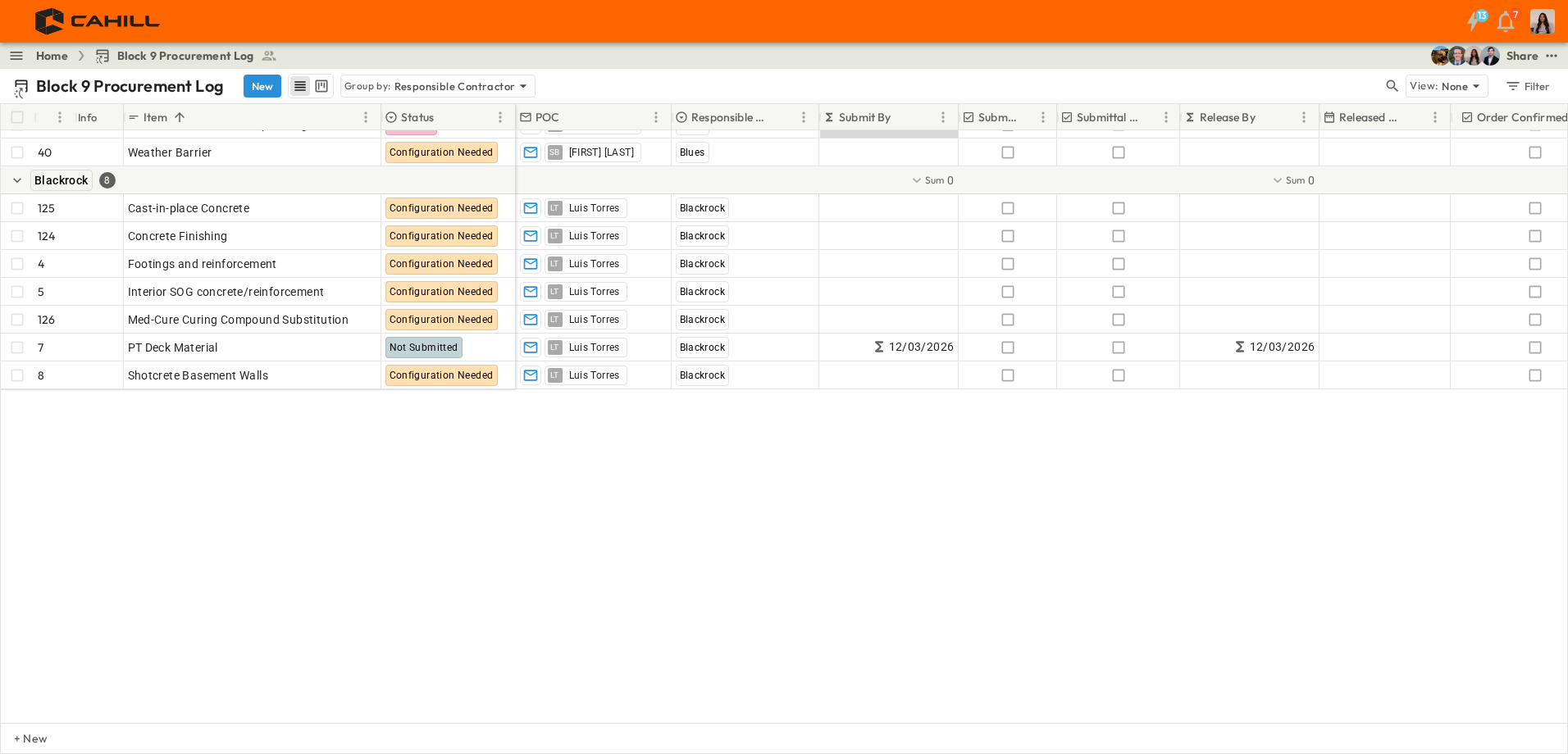 scroll, scrollTop: 0, scrollLeft: 0, axis: both 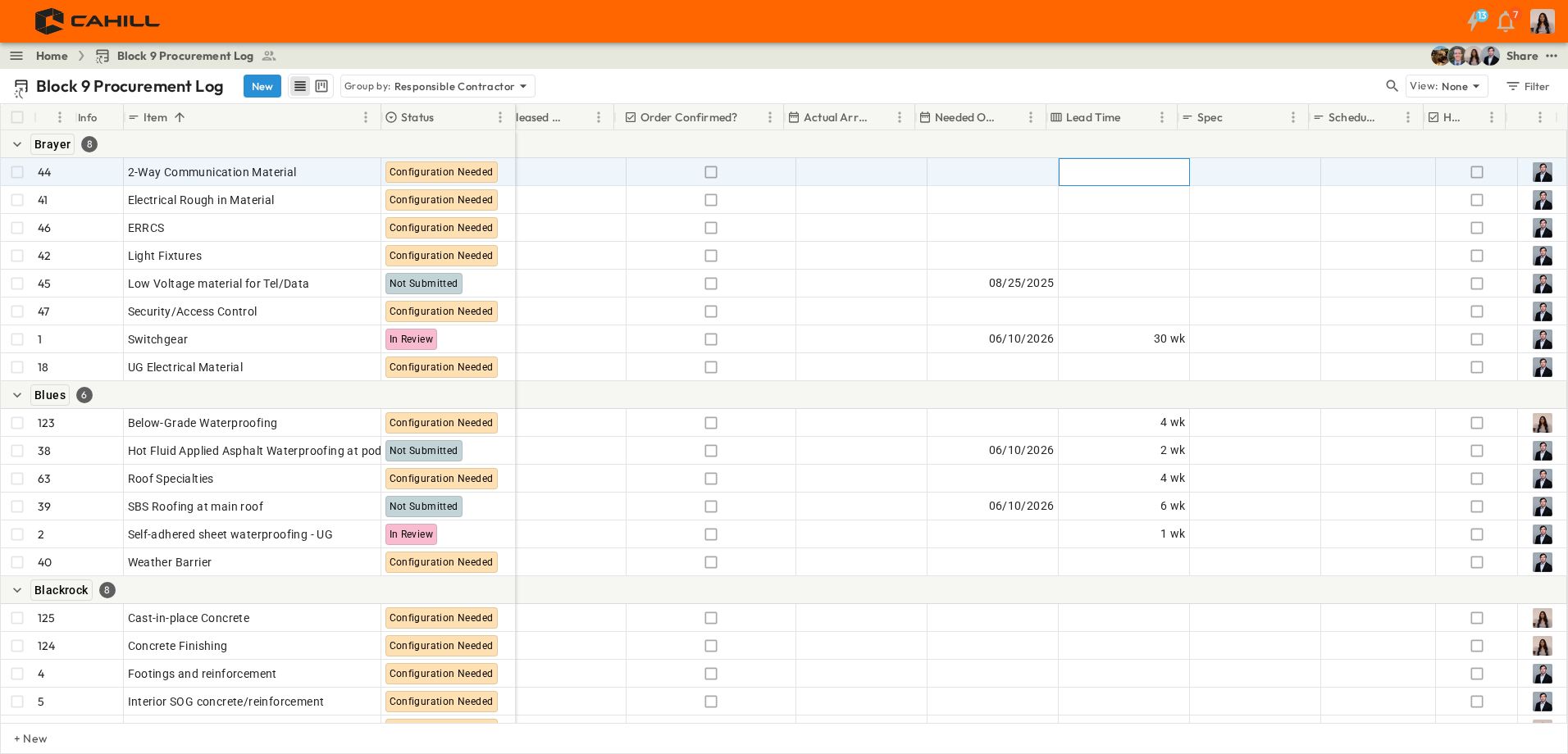 click on "Add Duration" at bounding box center (1150, 172) 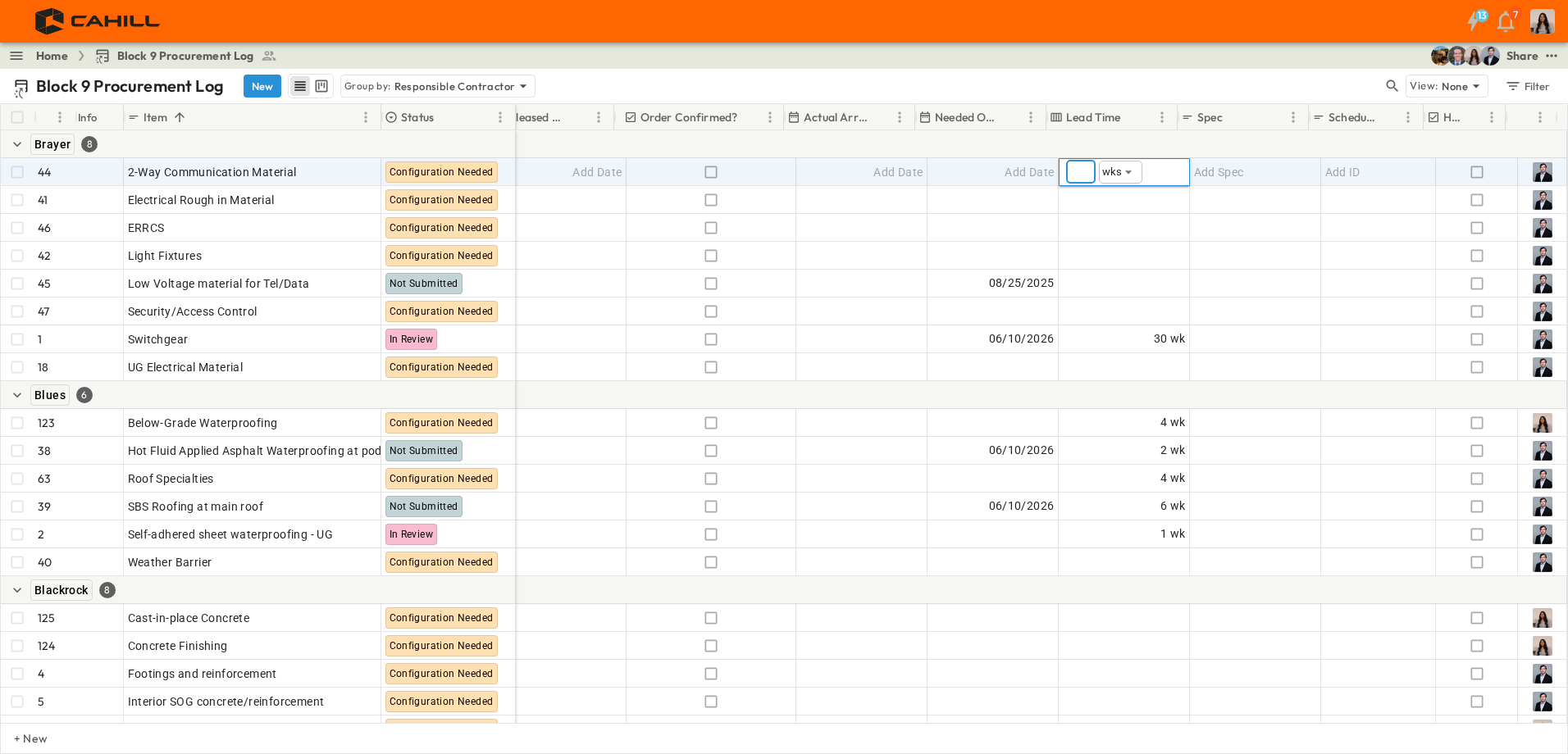type on "***" 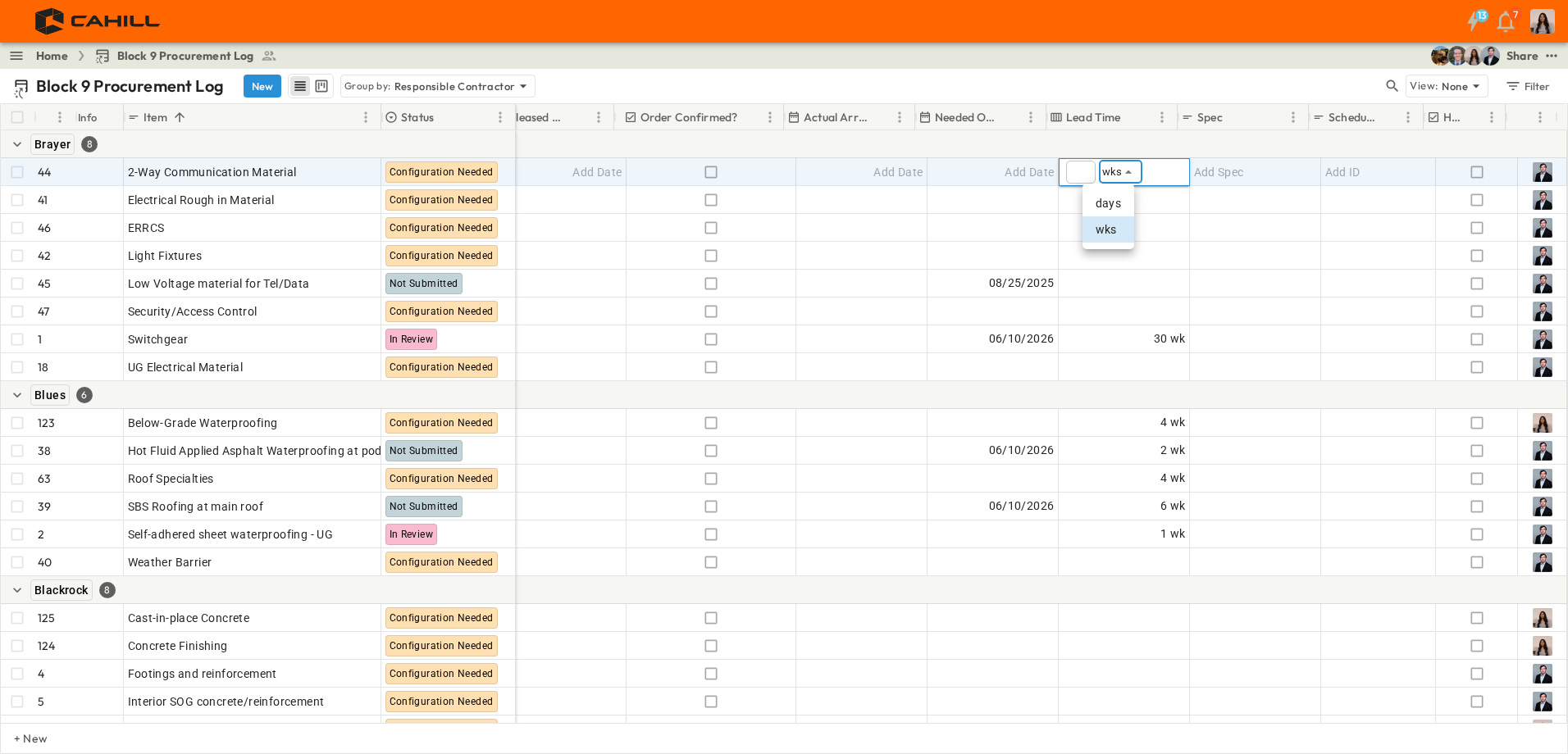 click on "days wks" at bounding box center (1108, 216) 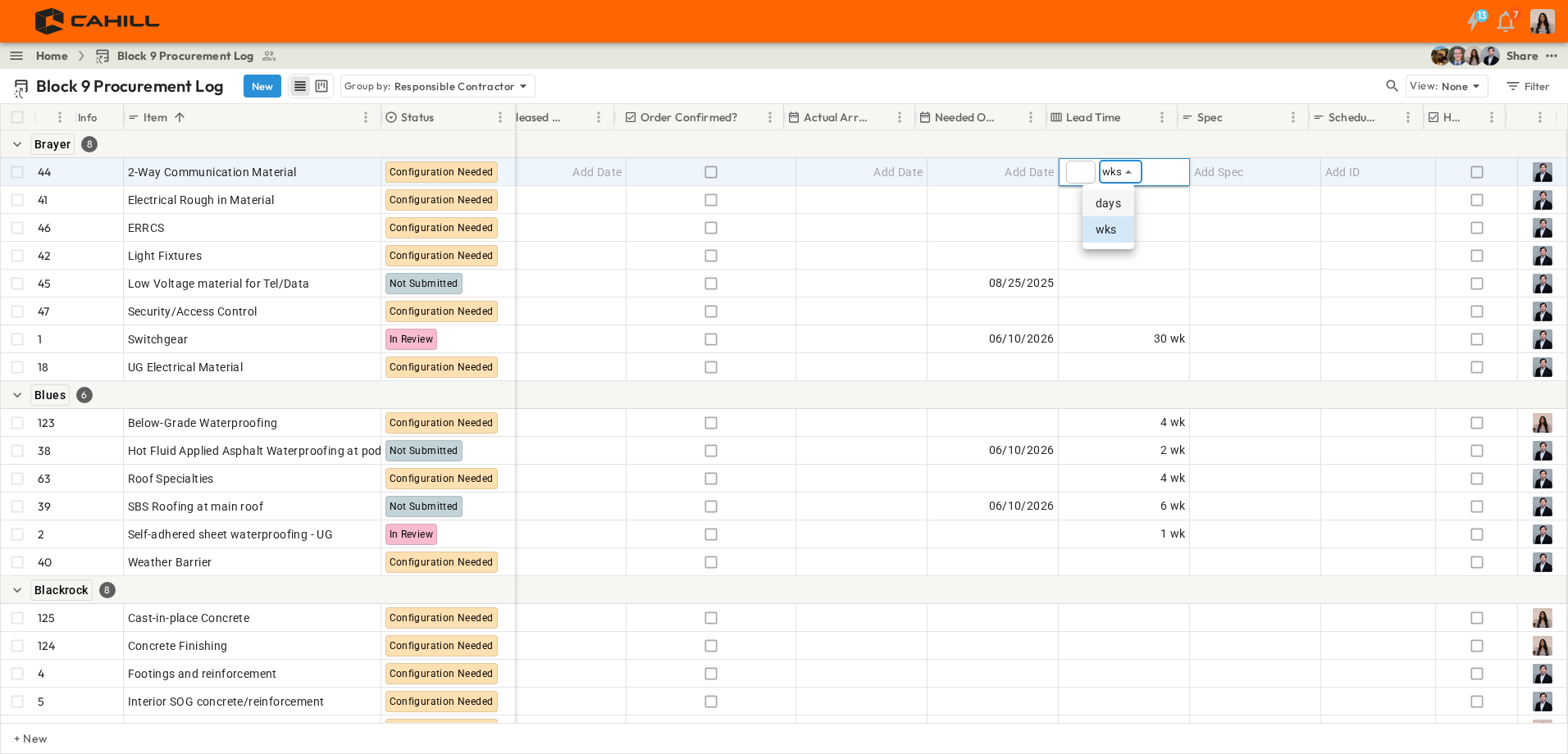 click on "days" at bounding box center (1108, 203) 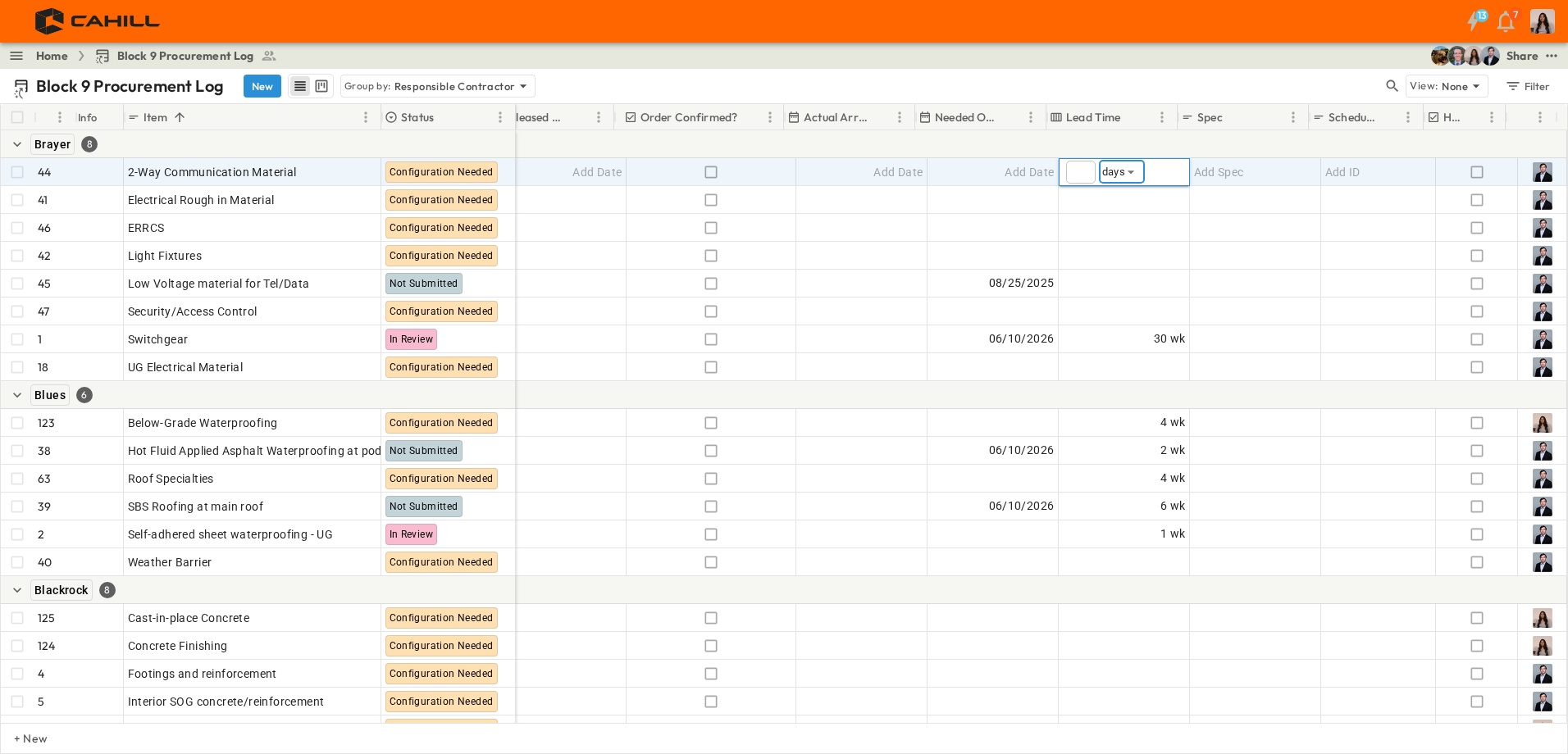 click on "Block 9 Procurement Log New Group by: Responsible Contractor" at bounding box center (698, 86) 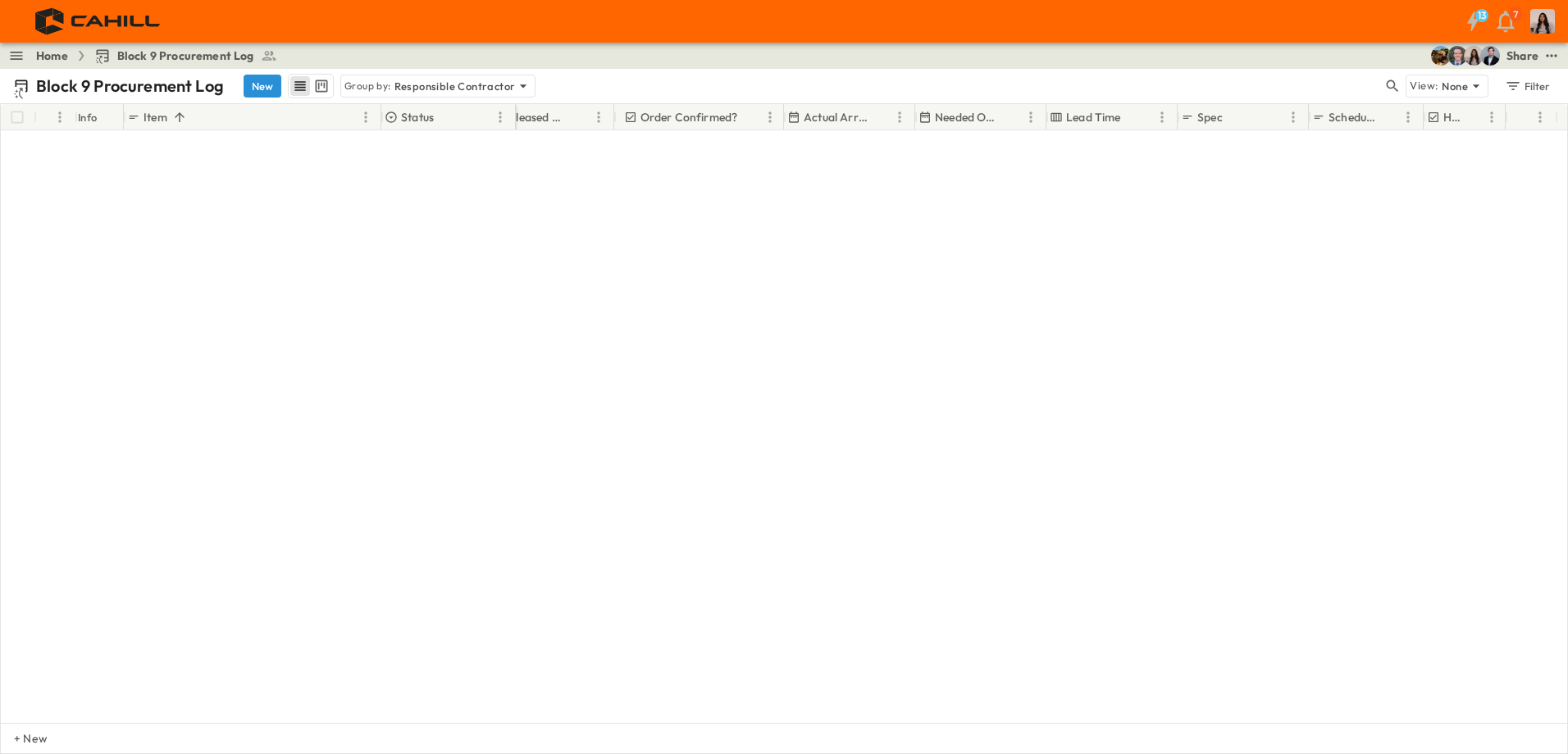 scroll, scrollTop: 1557, scrollLeft: 836, axis: both 